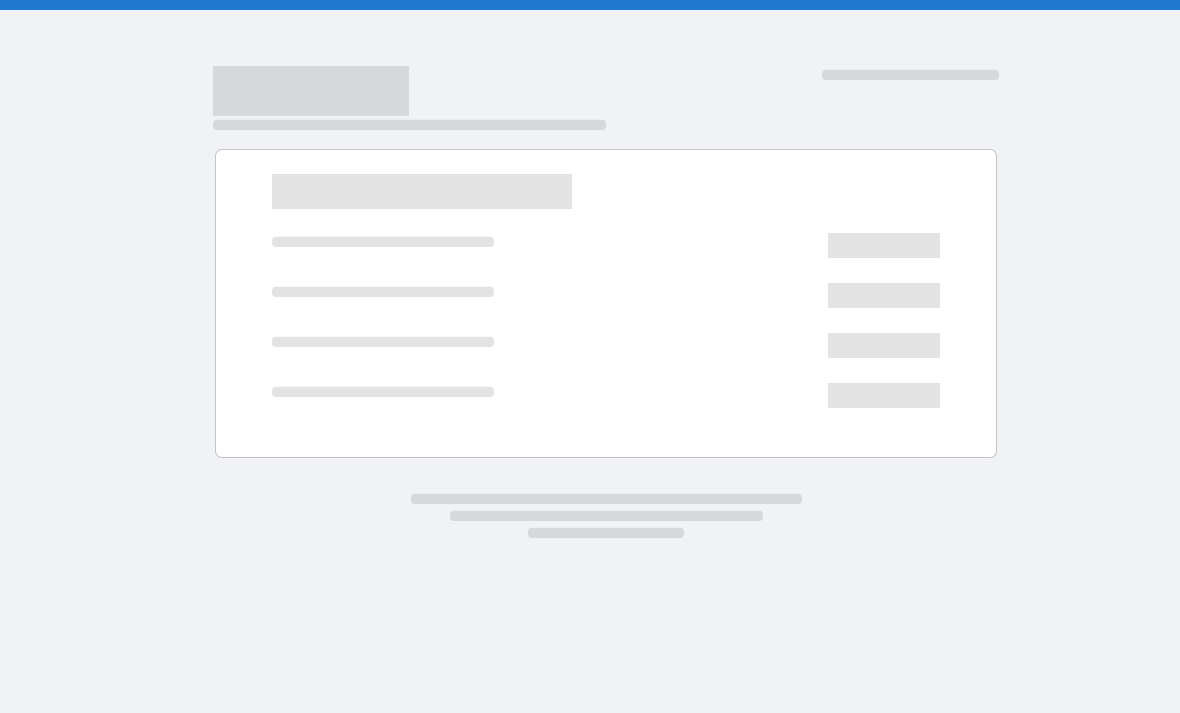 scroll, scrollTop: 0, scrollLeft: 0, axis: both 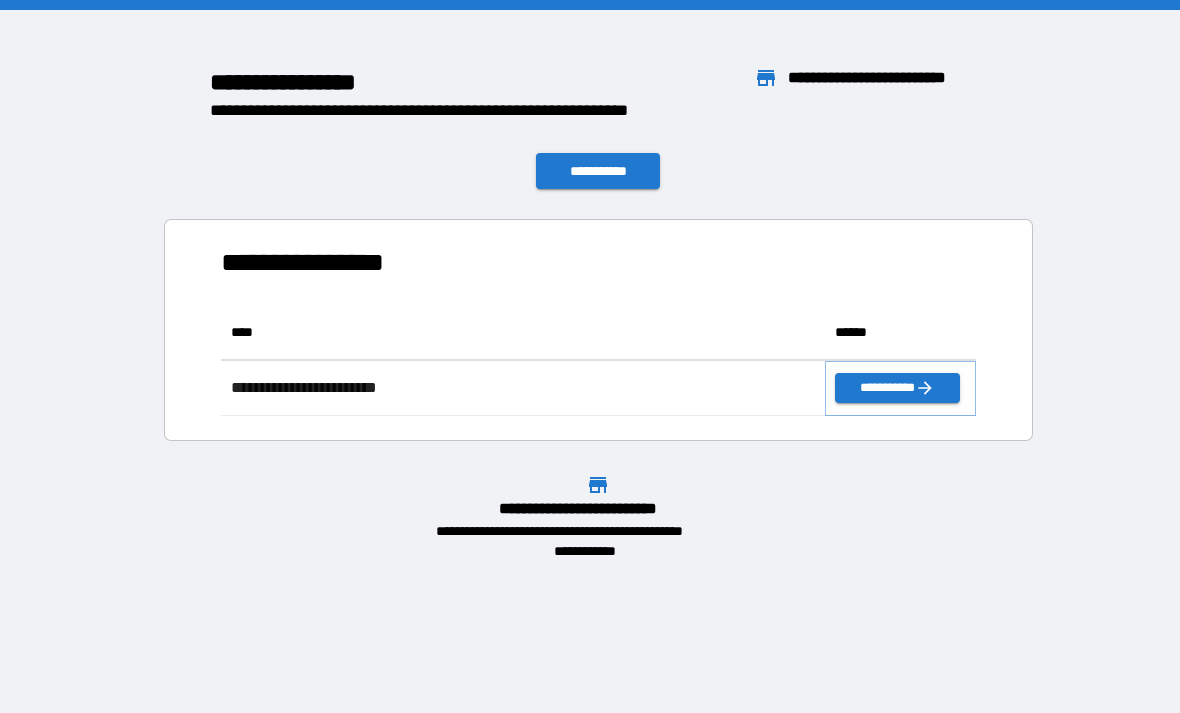 click 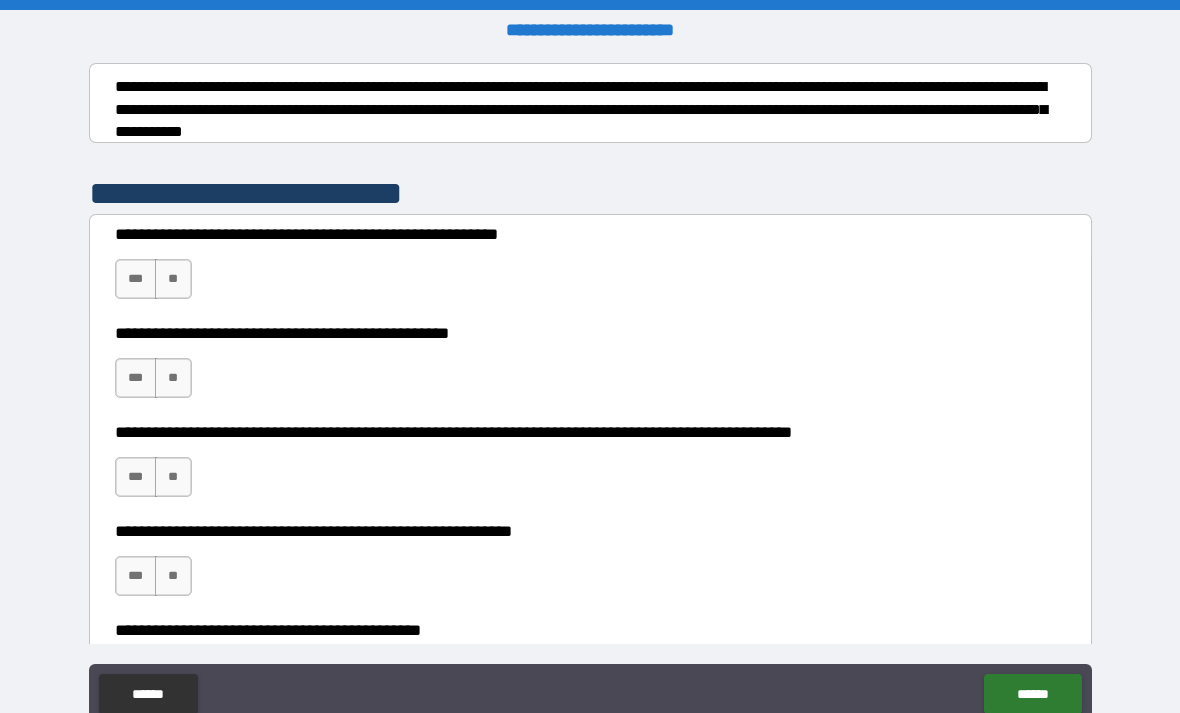 scroll, scrollTop: 306, scrollLeft: 0, axis: vertical 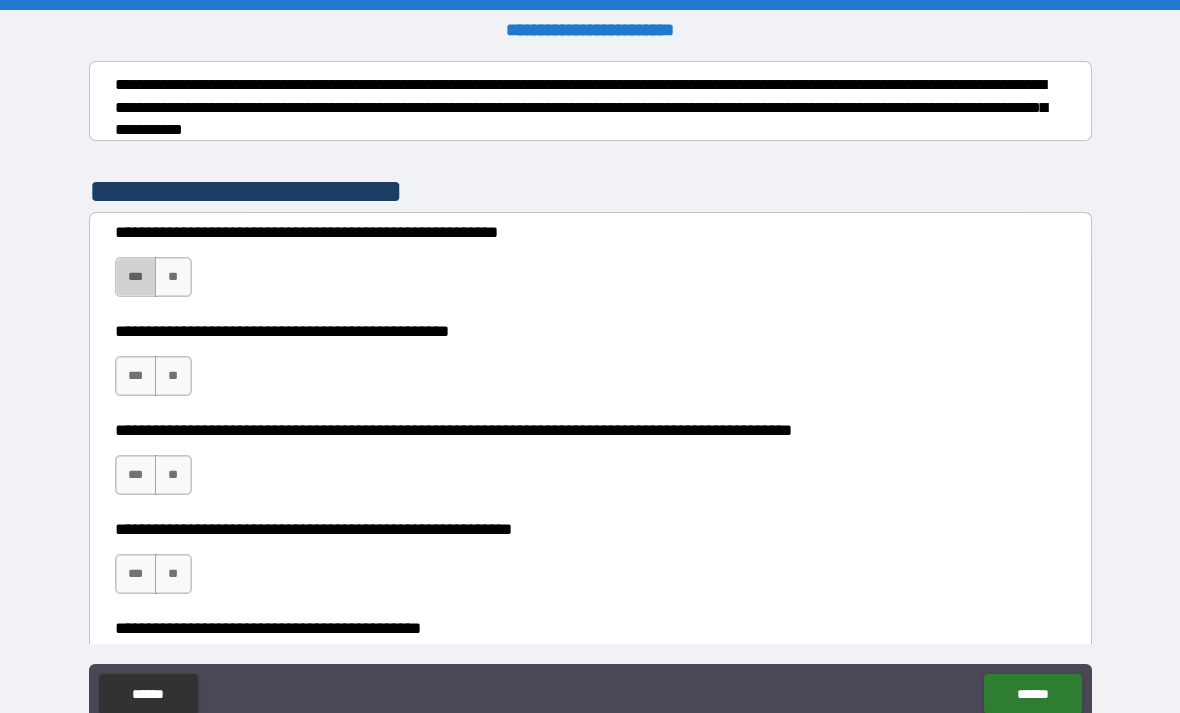 click on "***" at bounding box center (136, 277) 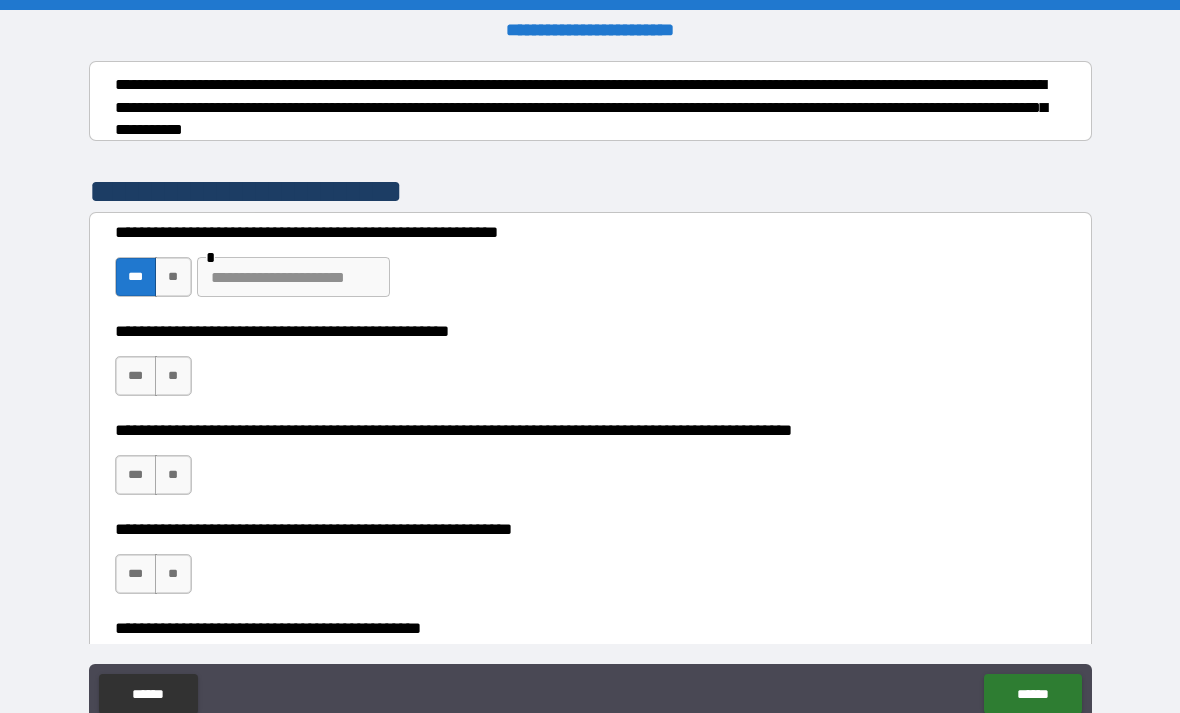 click on "**" at bounding box center (173, 376) 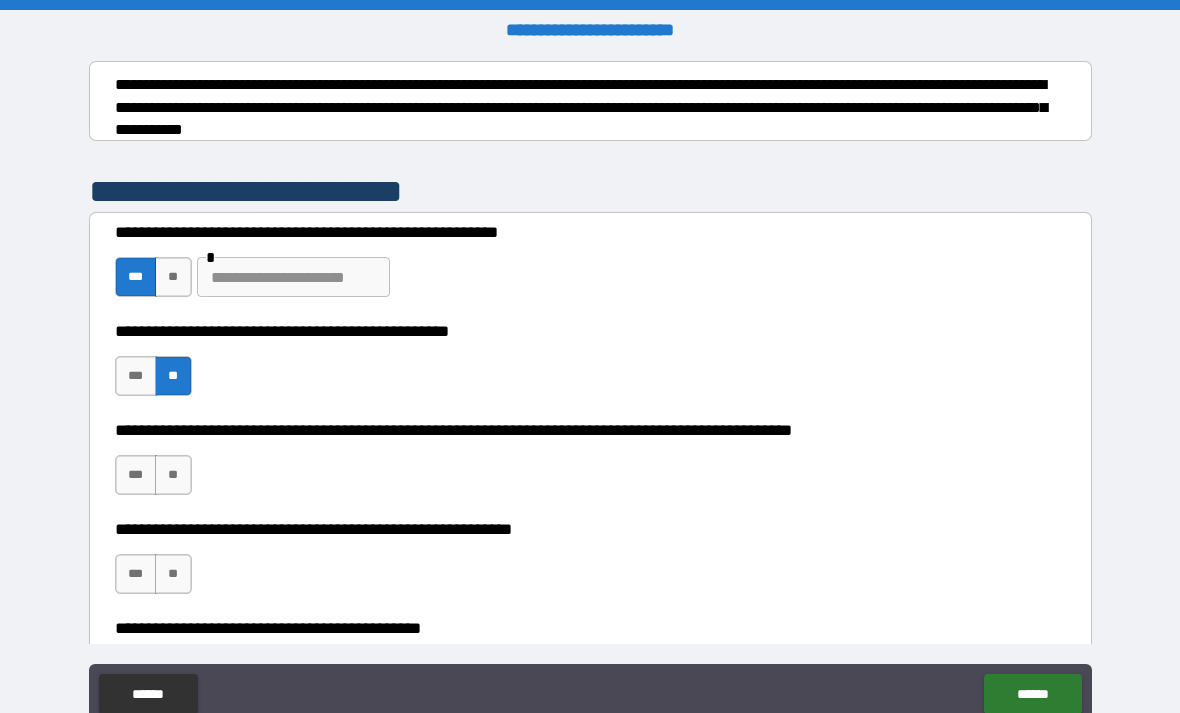 click on "**" at bounding box center [173, 475] 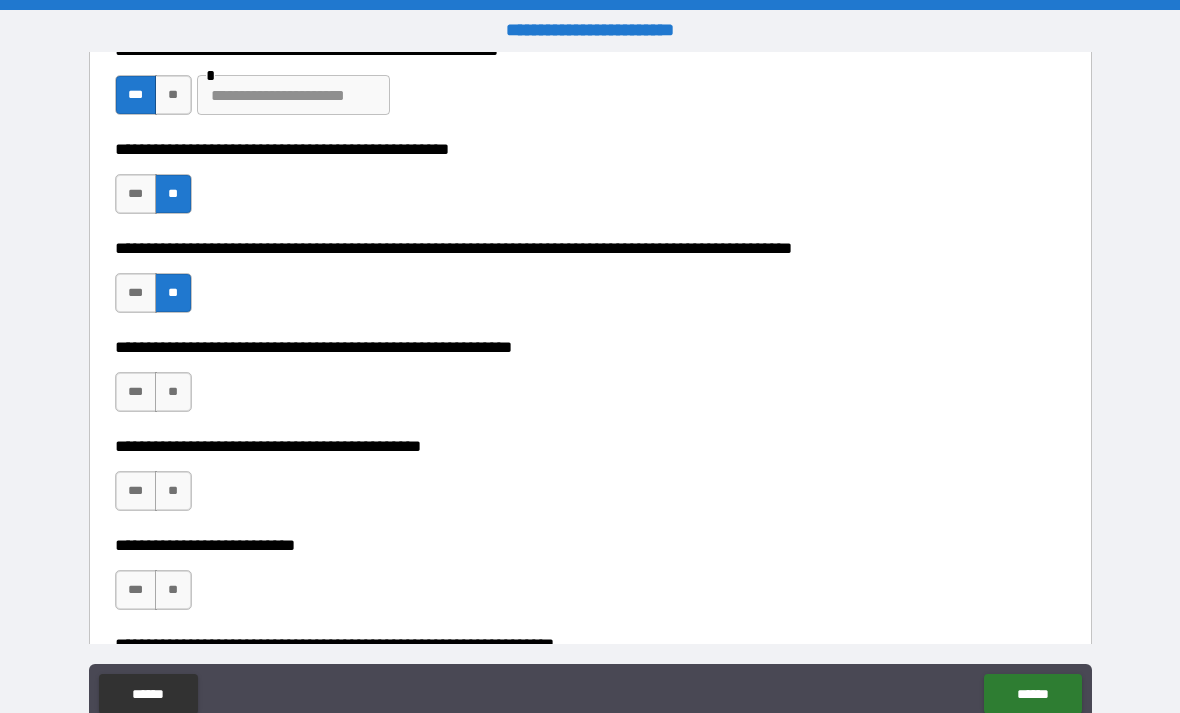 scroll, scrollTop: 507, scrollLeft: 0, axis: vertical 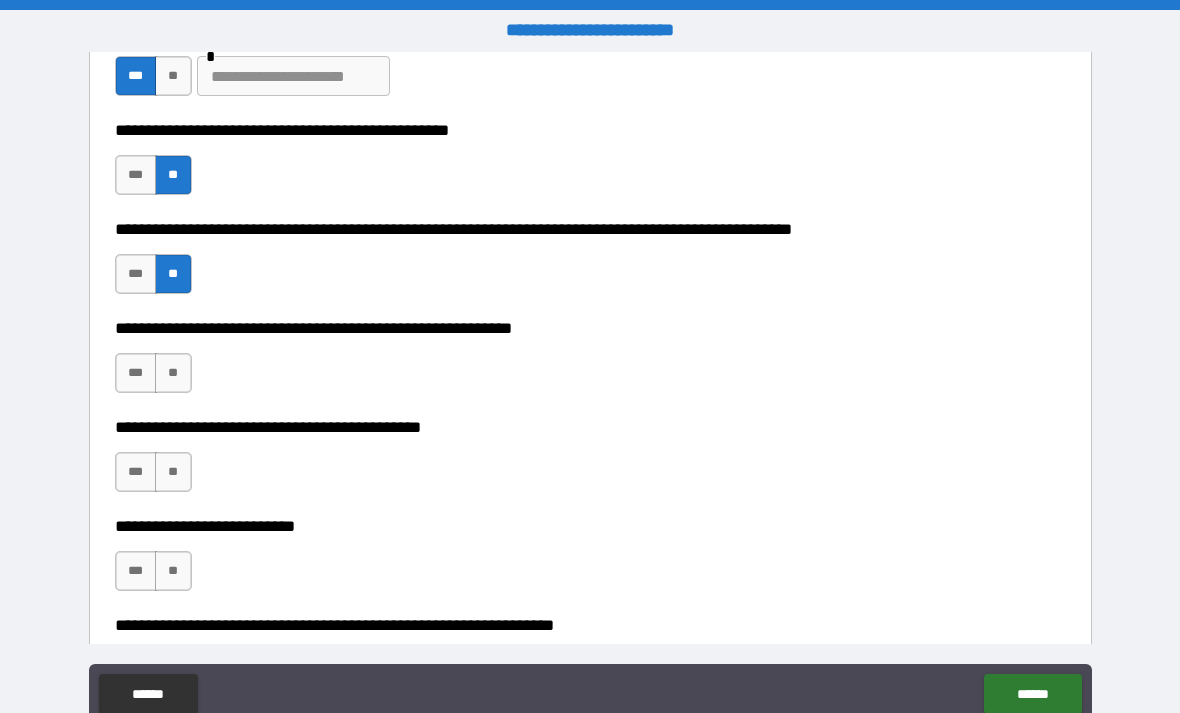 click on "**" at bounding box center (173, 373) 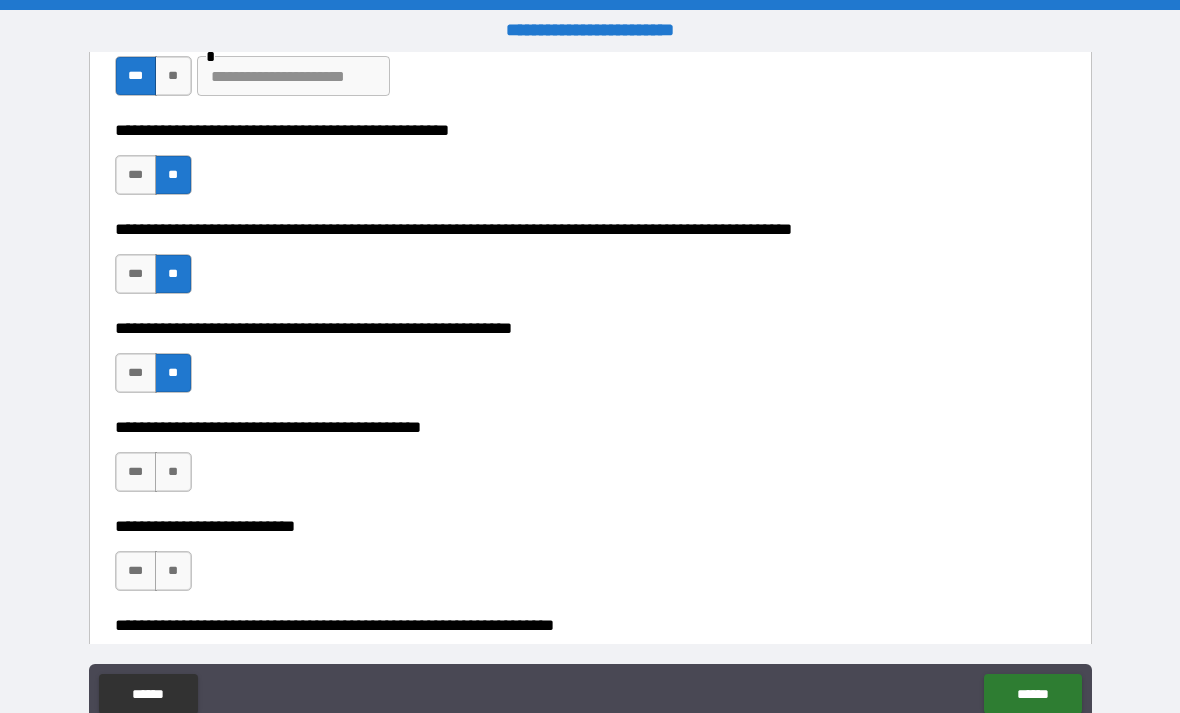 click on "**" at bounding box center [173, 472] 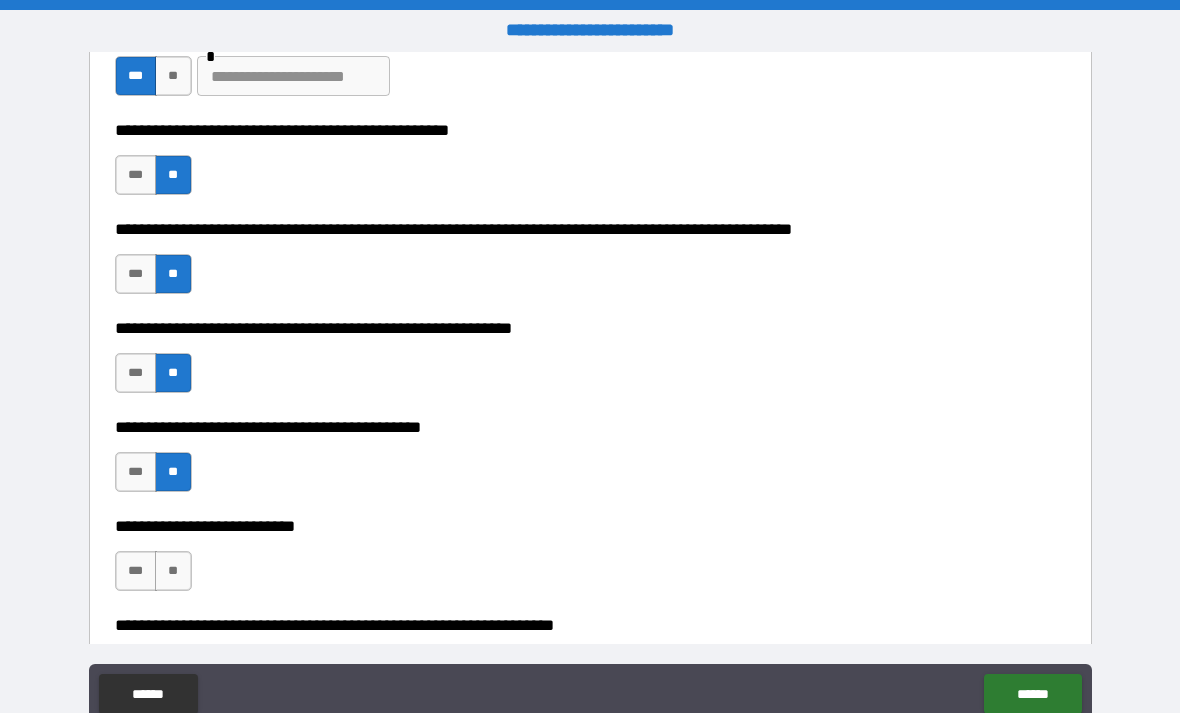 click on "***" at bounding box center [136, 373] 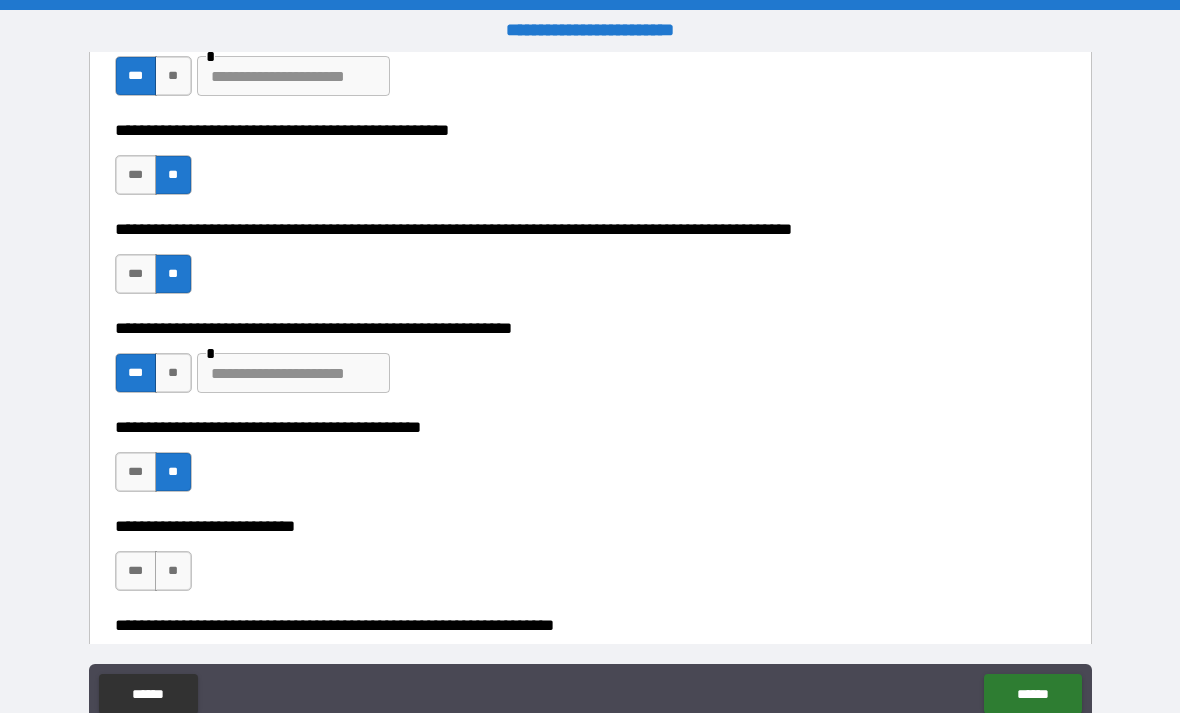 click at bounding box center (293, 373) 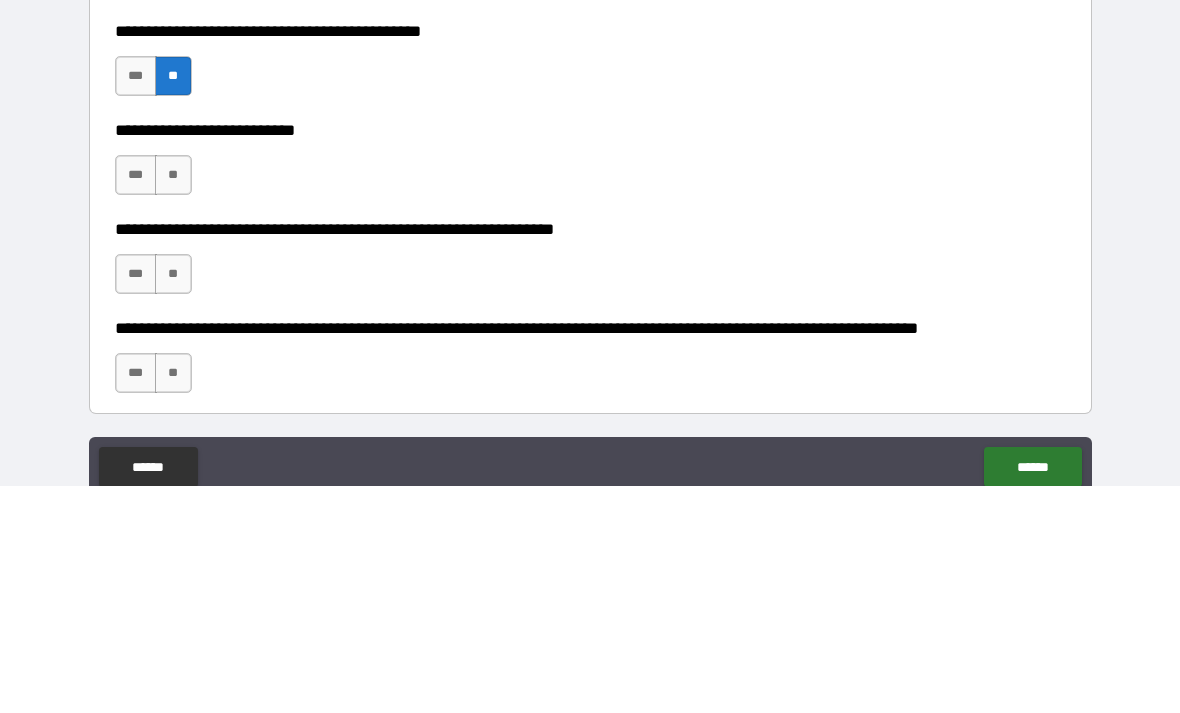 scroll, scrollTop: 731, scrollLeft: 0, axis: vertical 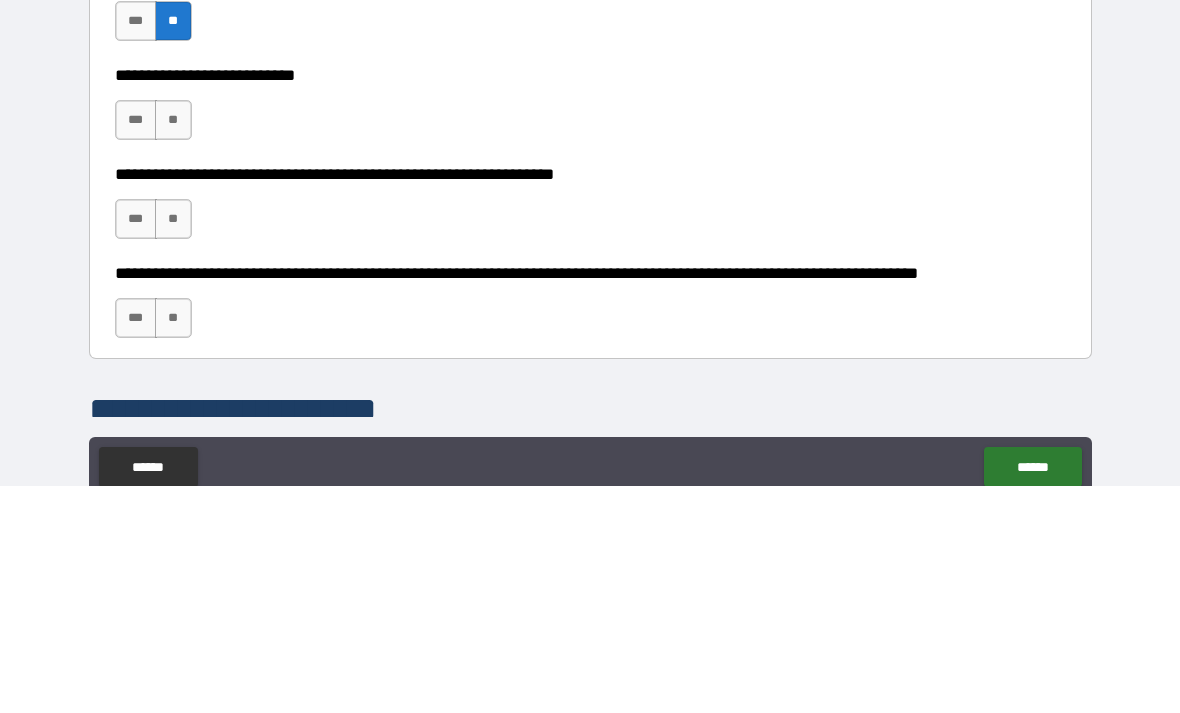 type on "**********" 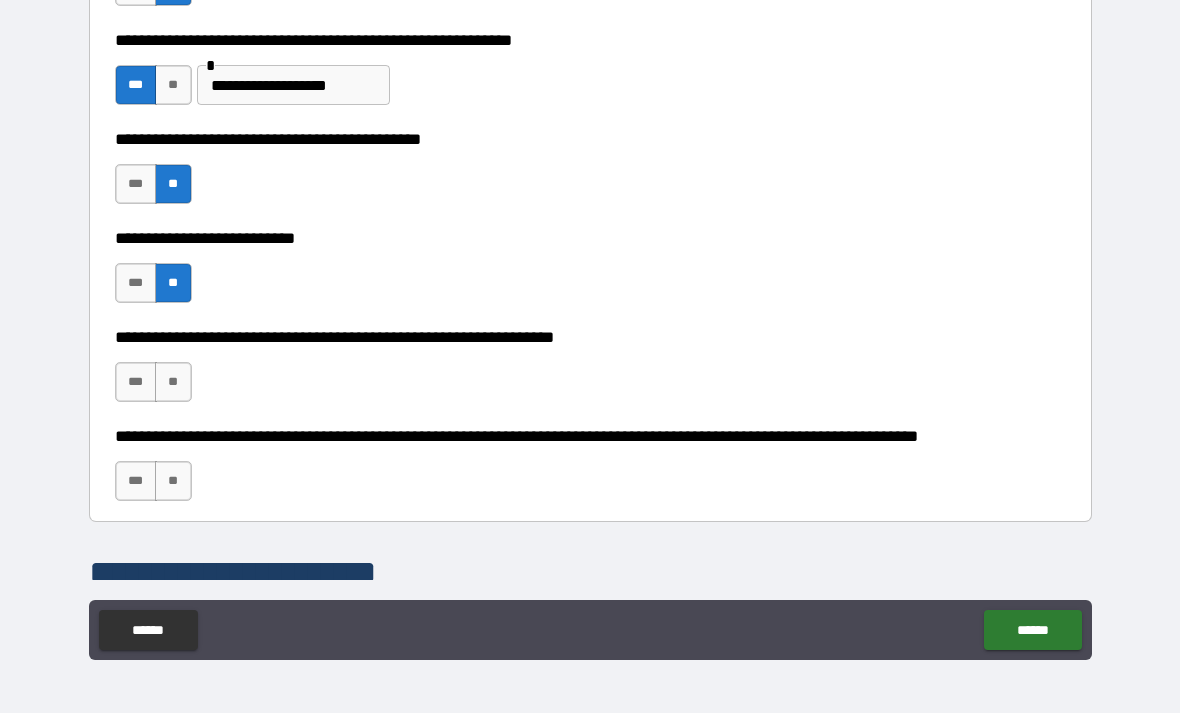 click on "**" at bounding box center (173, 382) 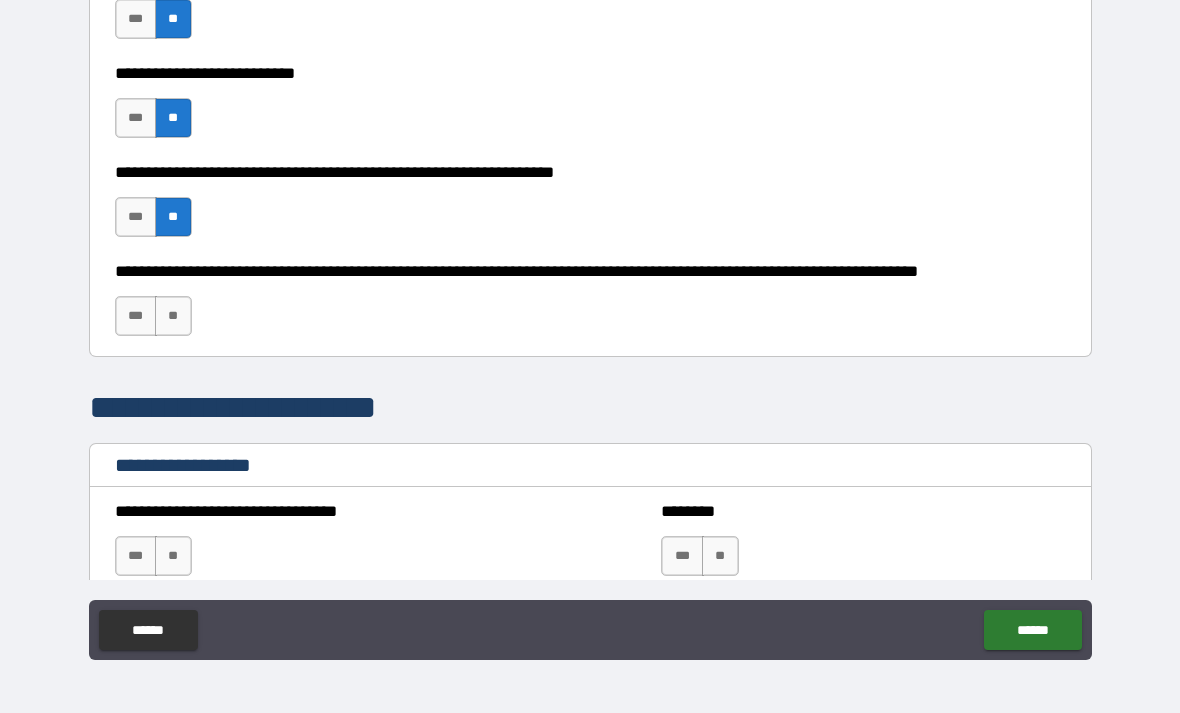 scroll, scrollTop: 897, scrollLeft: 0, axis: vertical 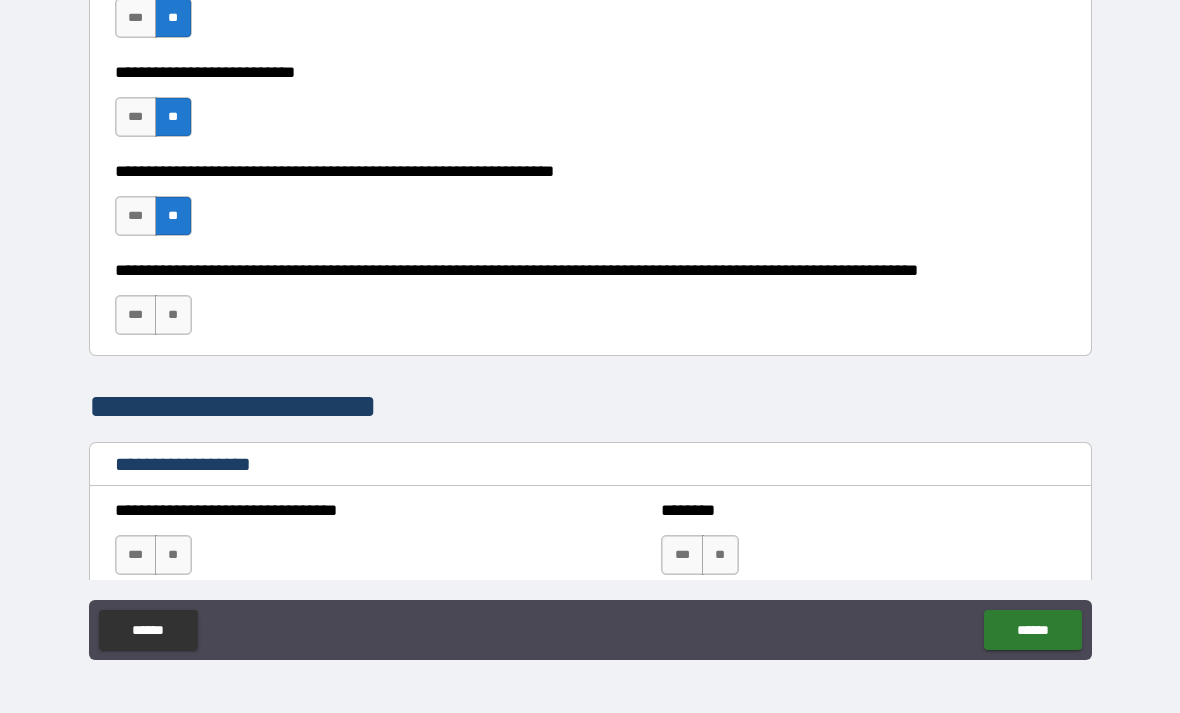 click on "**" at bounding box center [173, 315] 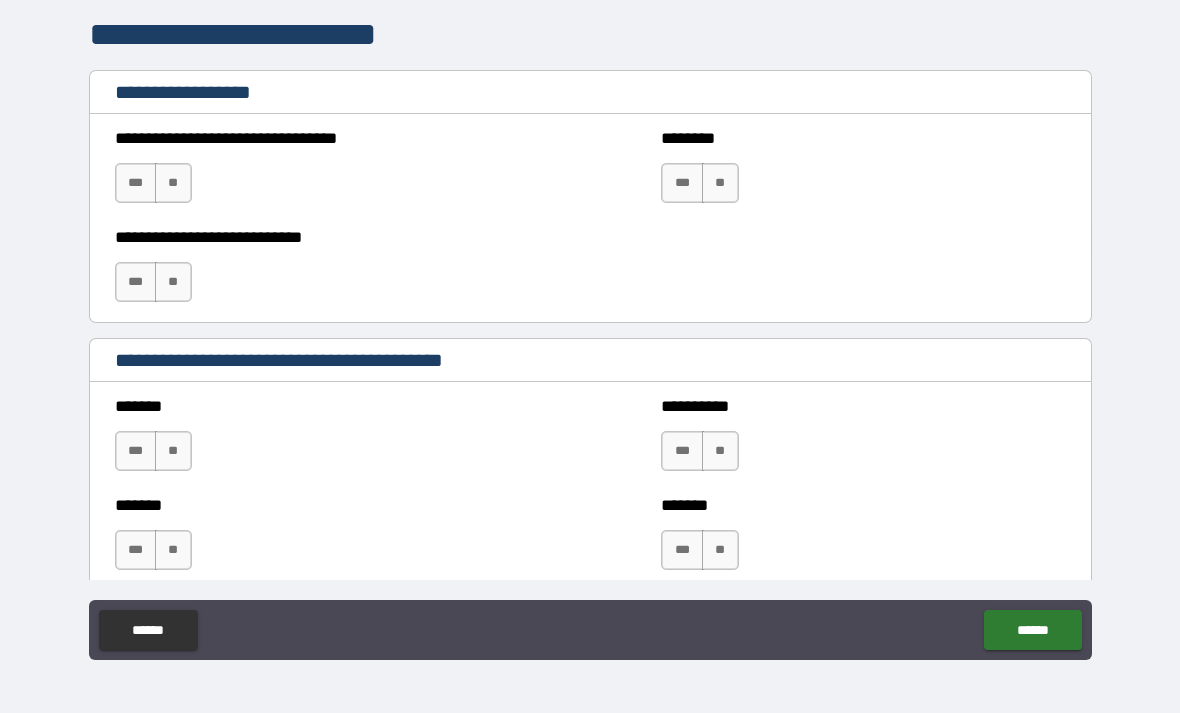scroll, scrollTop: 1283, scrollLeft: 0, axis: vertical 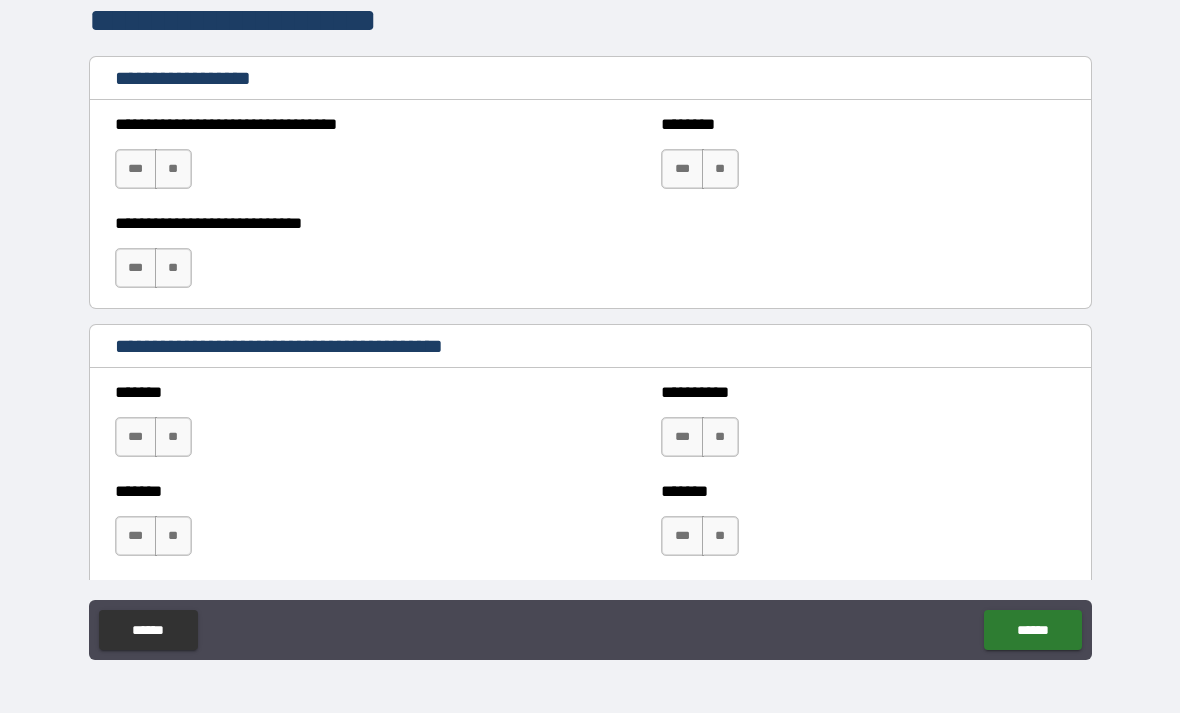 click on "**" at bounding box center [173, 169] 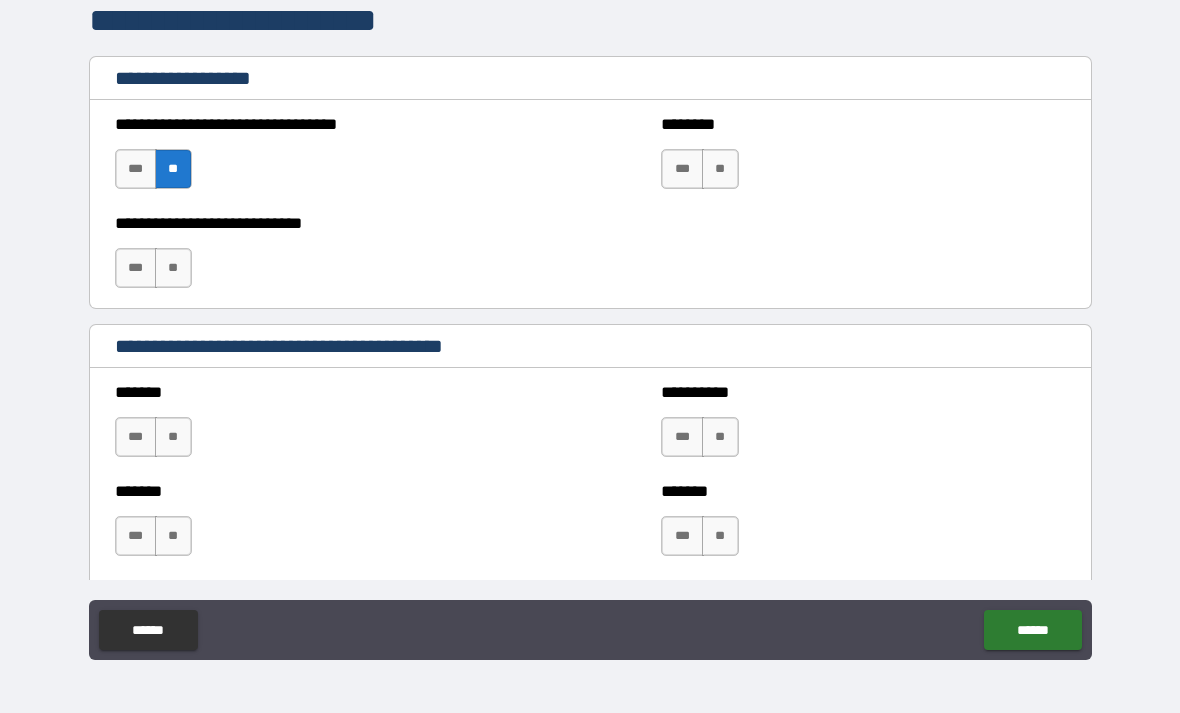 click on "**" at bounding box center (173, 268) 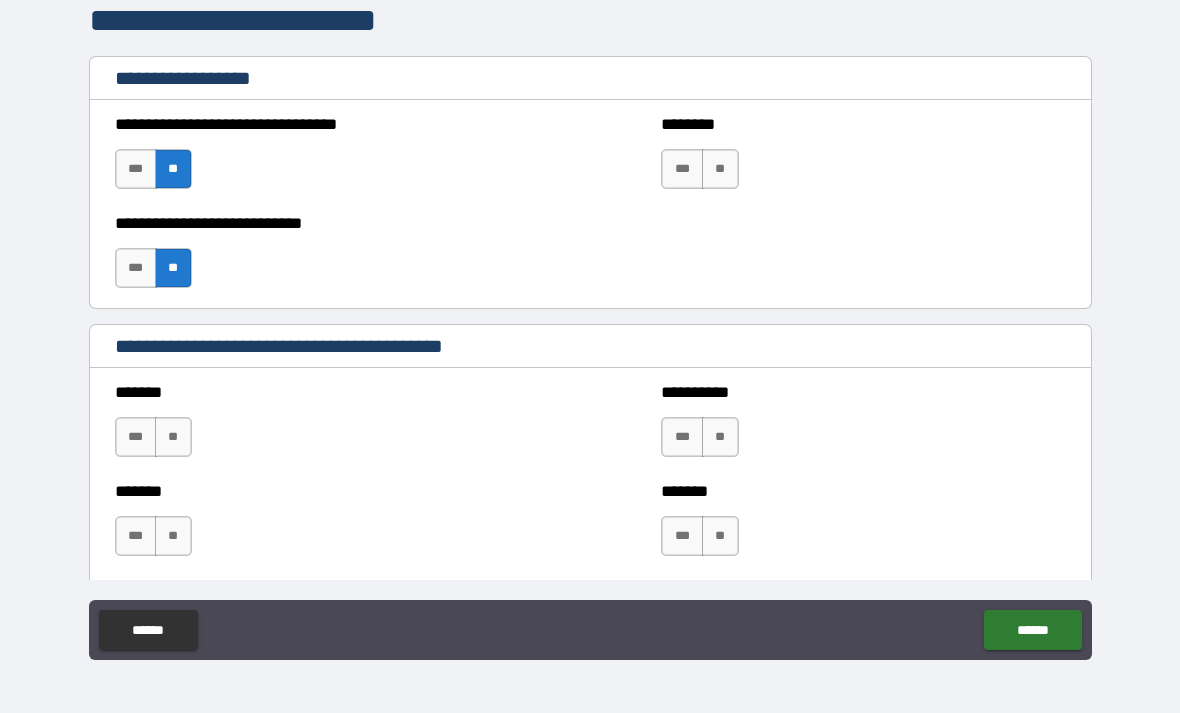click on "**" at bounding box center (720, 169) 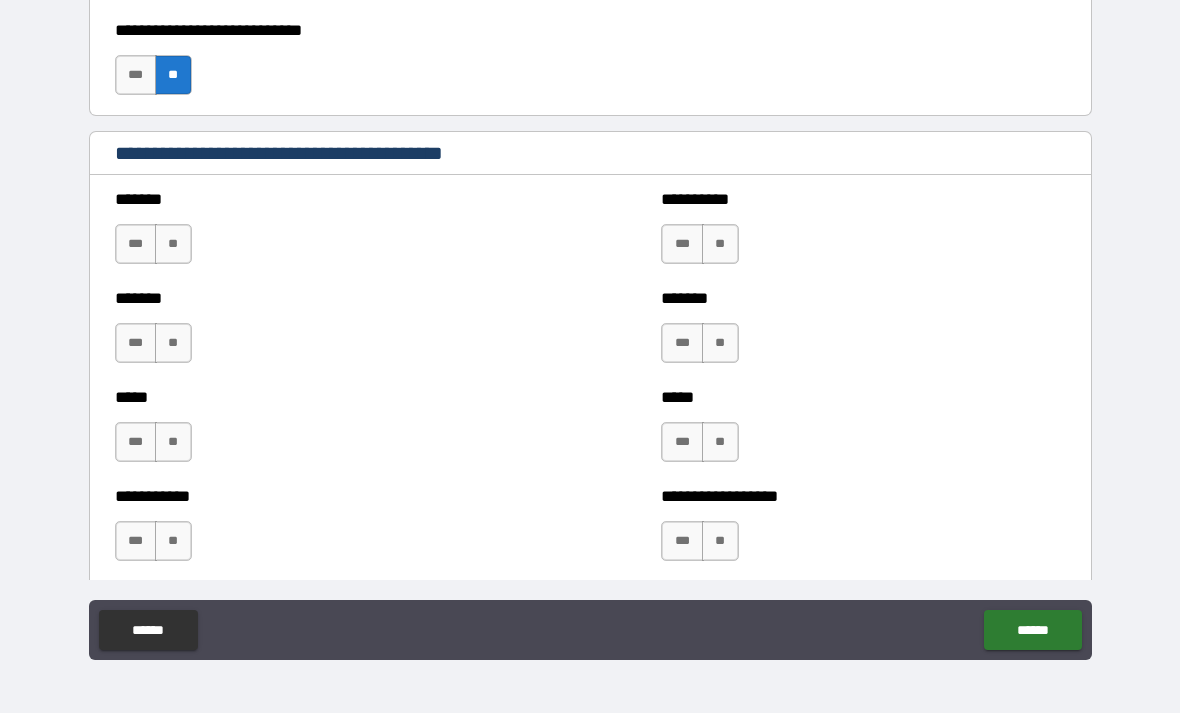 scroll, scrollTop: 1477, scrollLeft: 0, axis: vertical 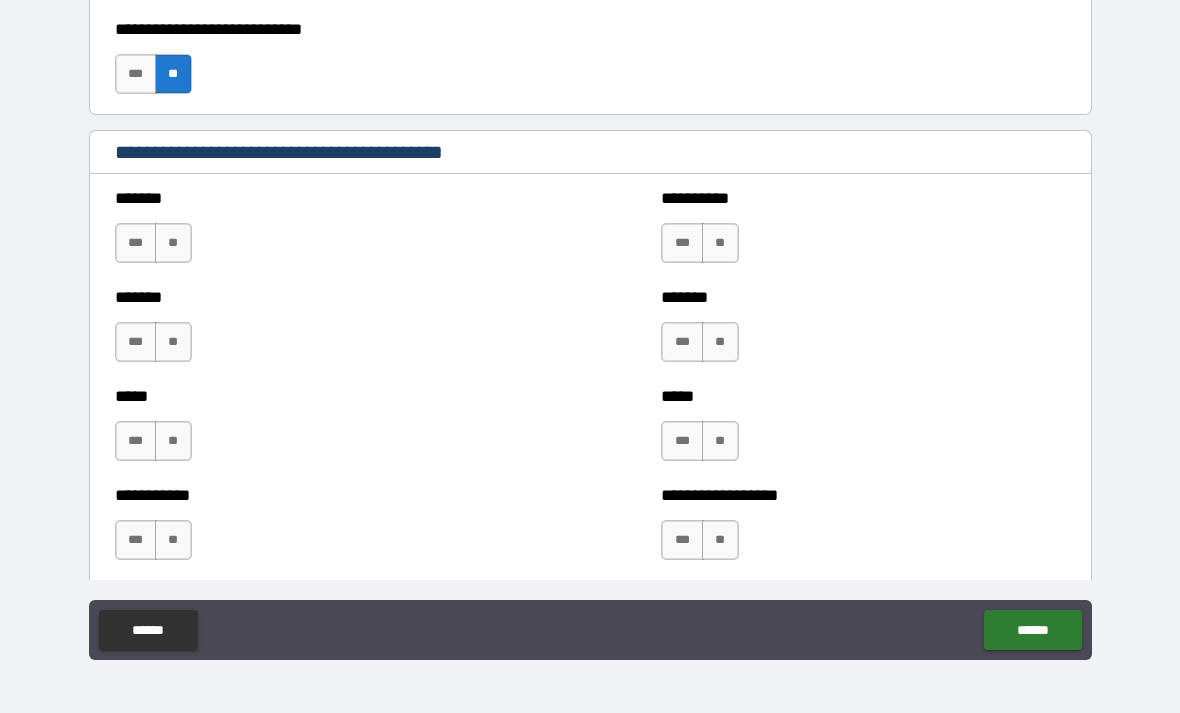 click on "**" at bounding box center [173, 243] 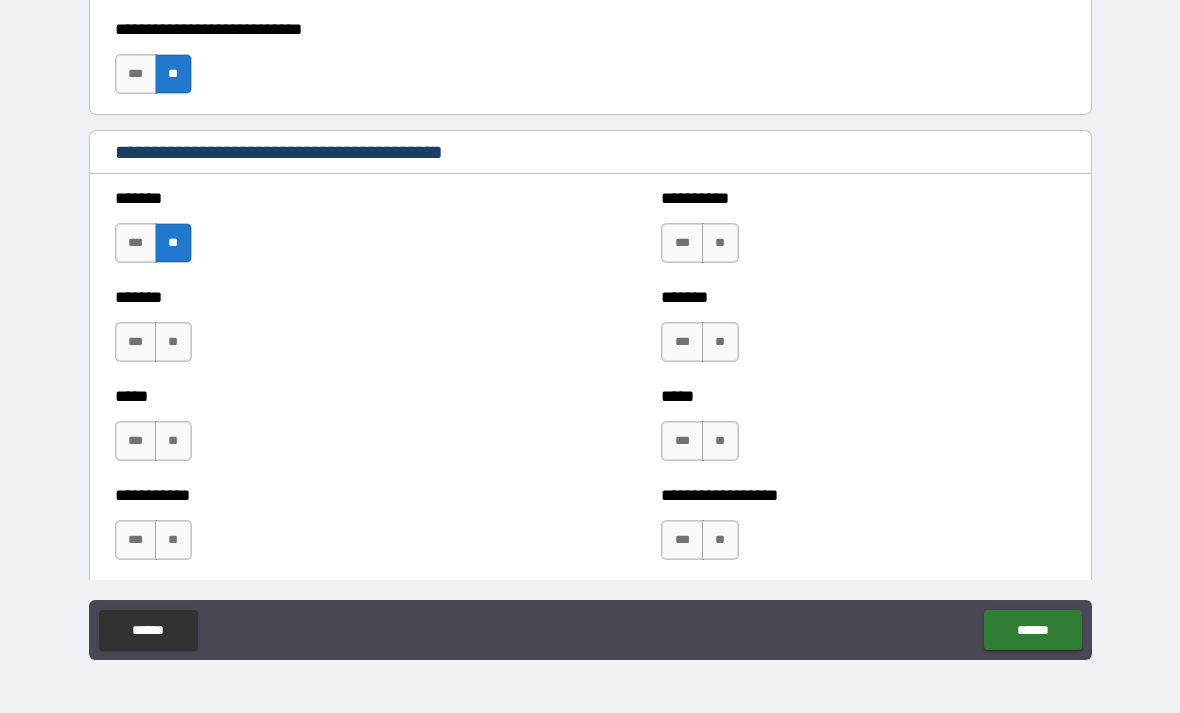 click on "**" at bounding box center [173, 342] 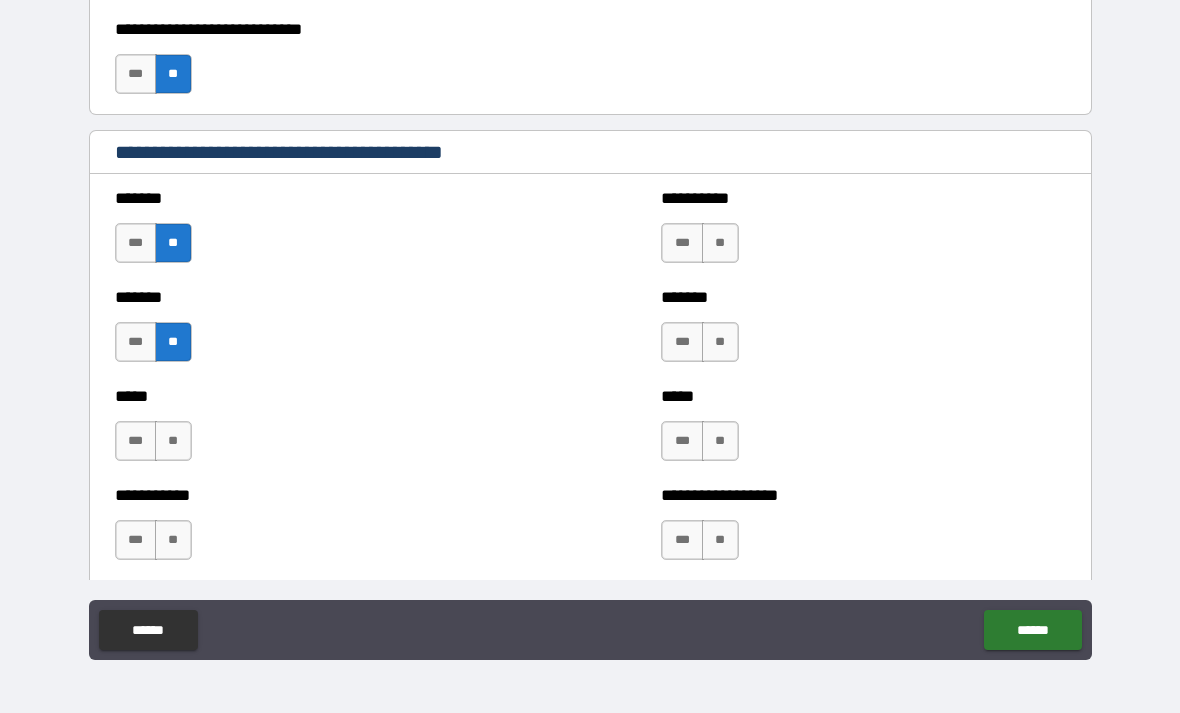 click on "**" at bounding box center (173, 441) 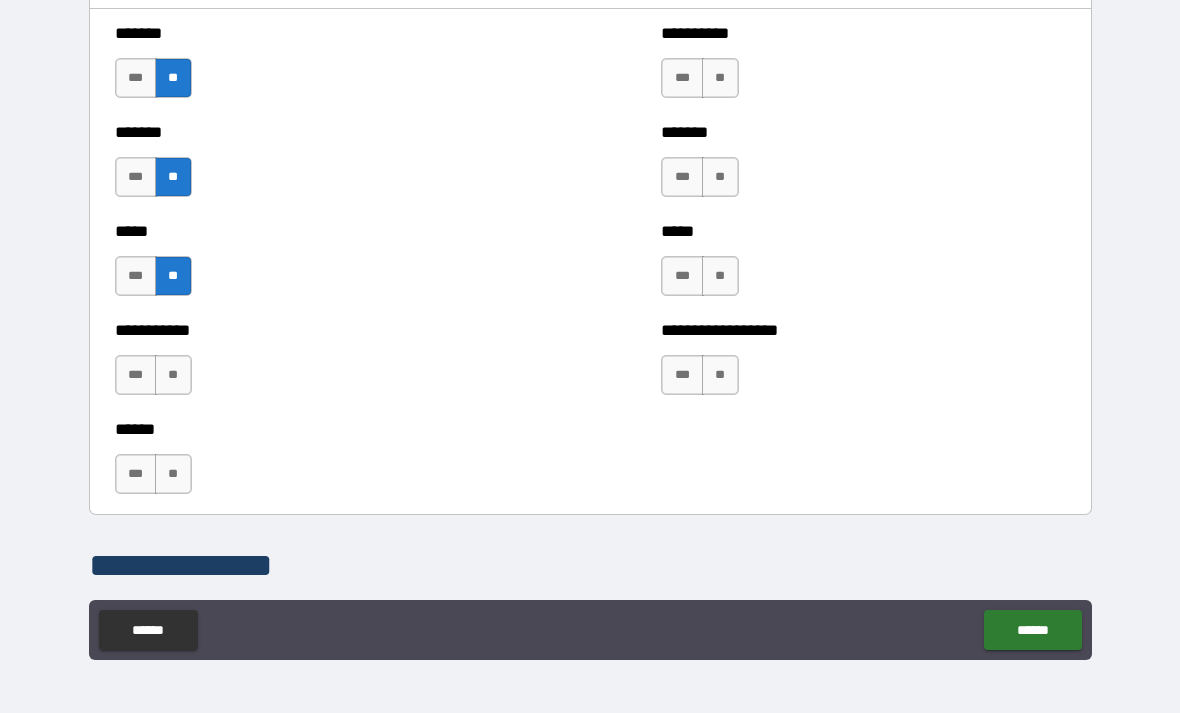 scroll, scrollTop: 1646, scrollLeft: 0, axis: vertical 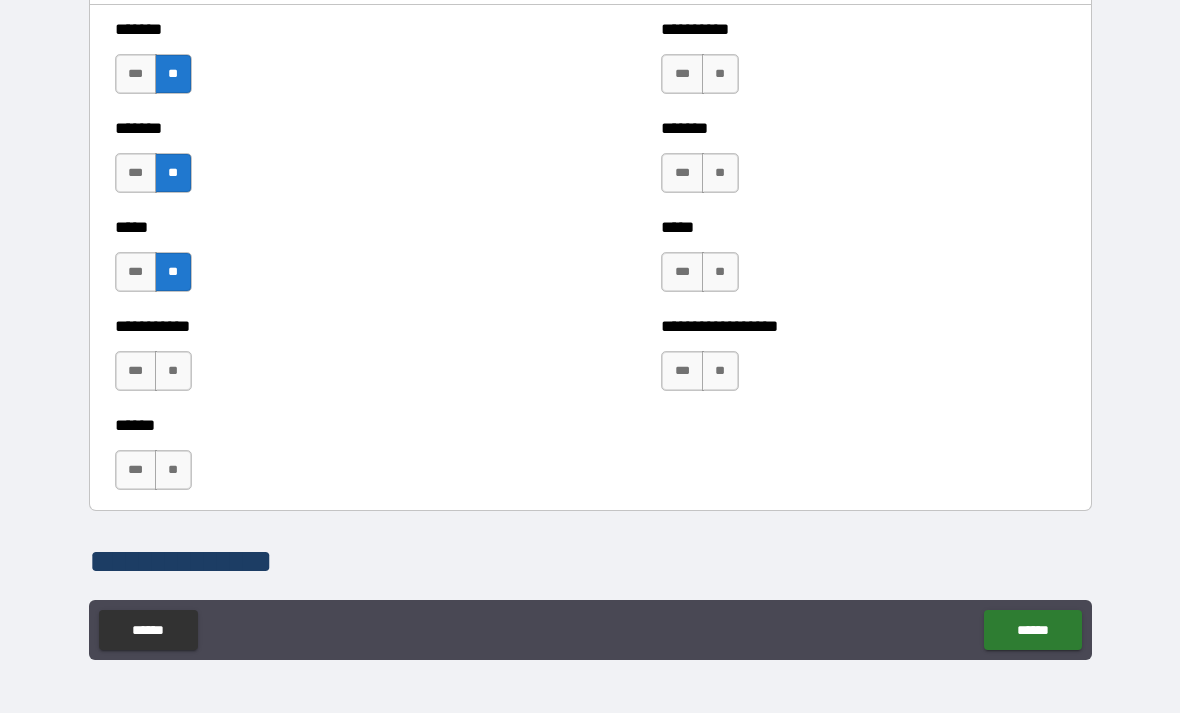 click on "**" at bounding box center [173, 371] 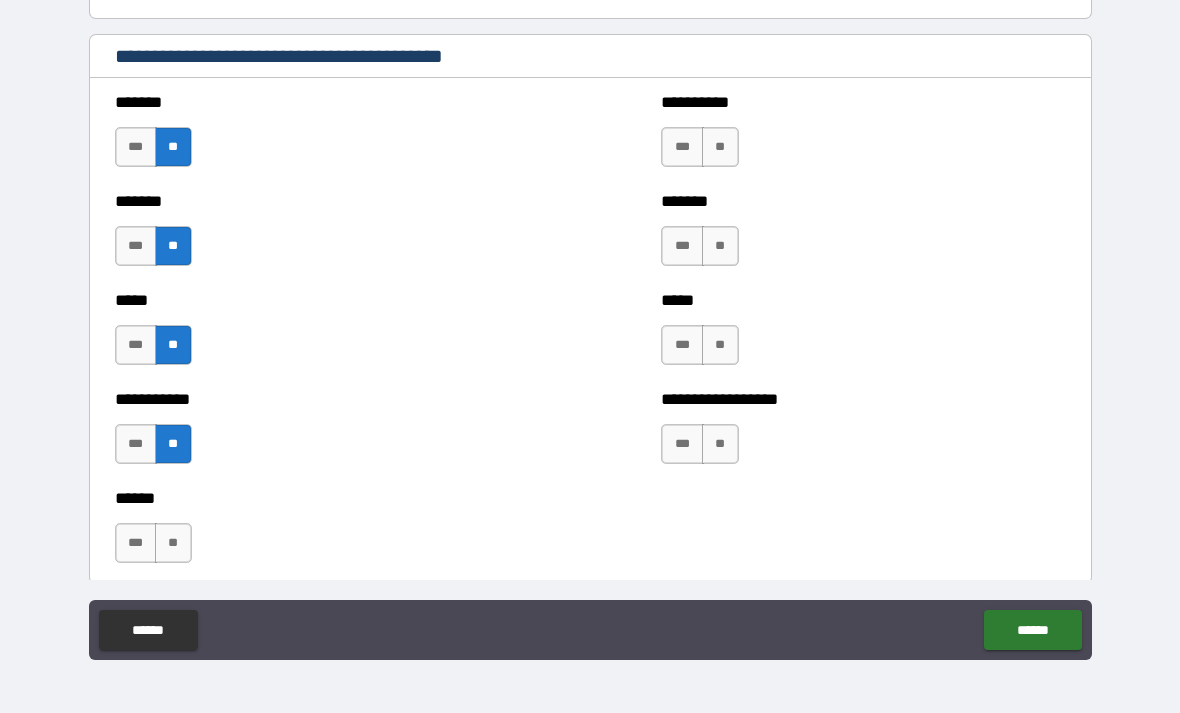 scroll, scrollTop: 1590, scrollLeft: 0, axis: vertical 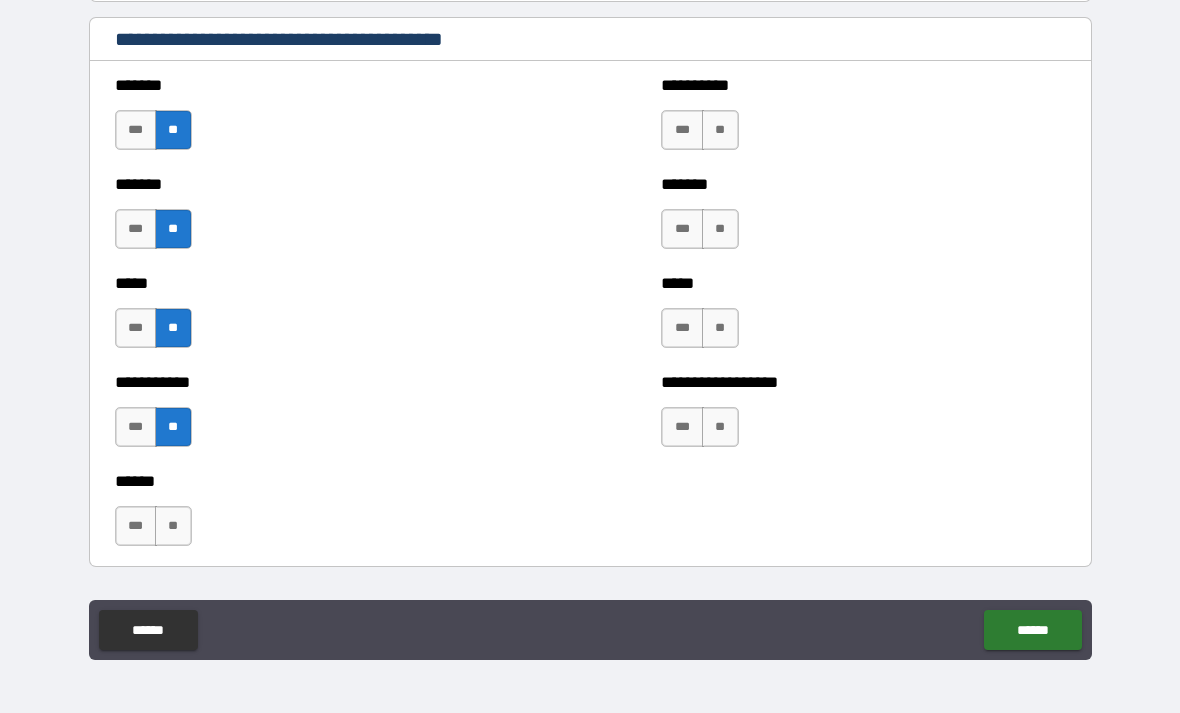 click on "**" at bounding box center (720, 427) 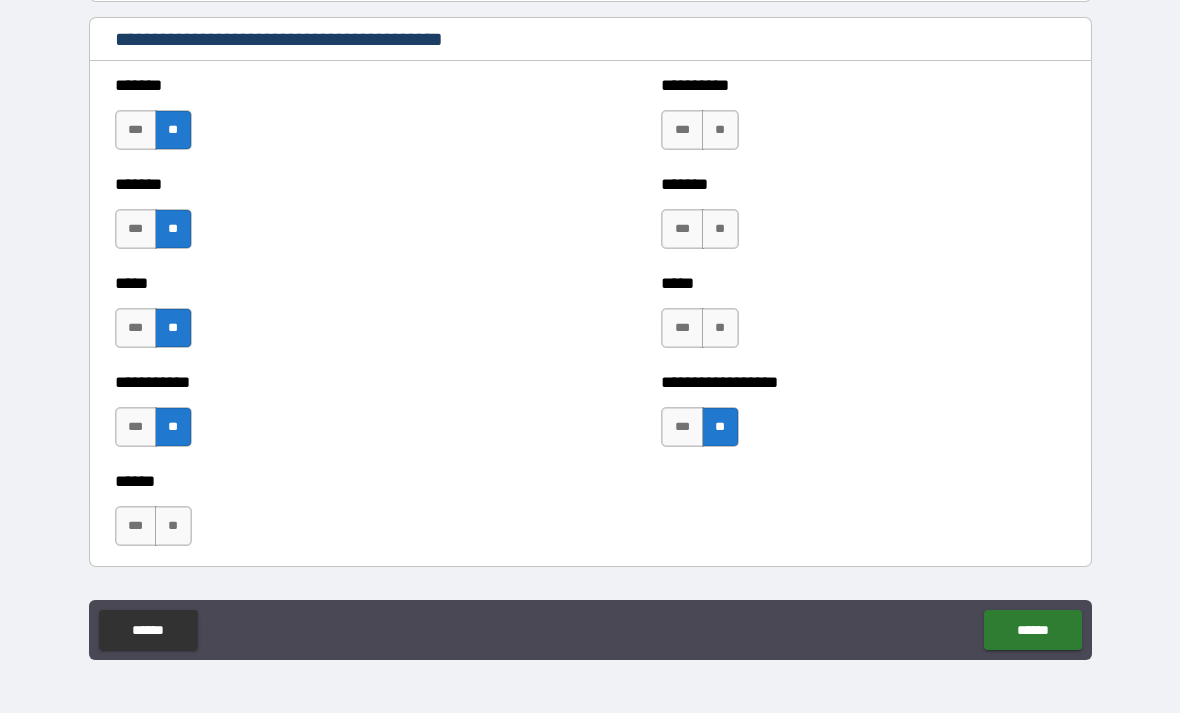 click on "**" at bounding box center (720, 328) 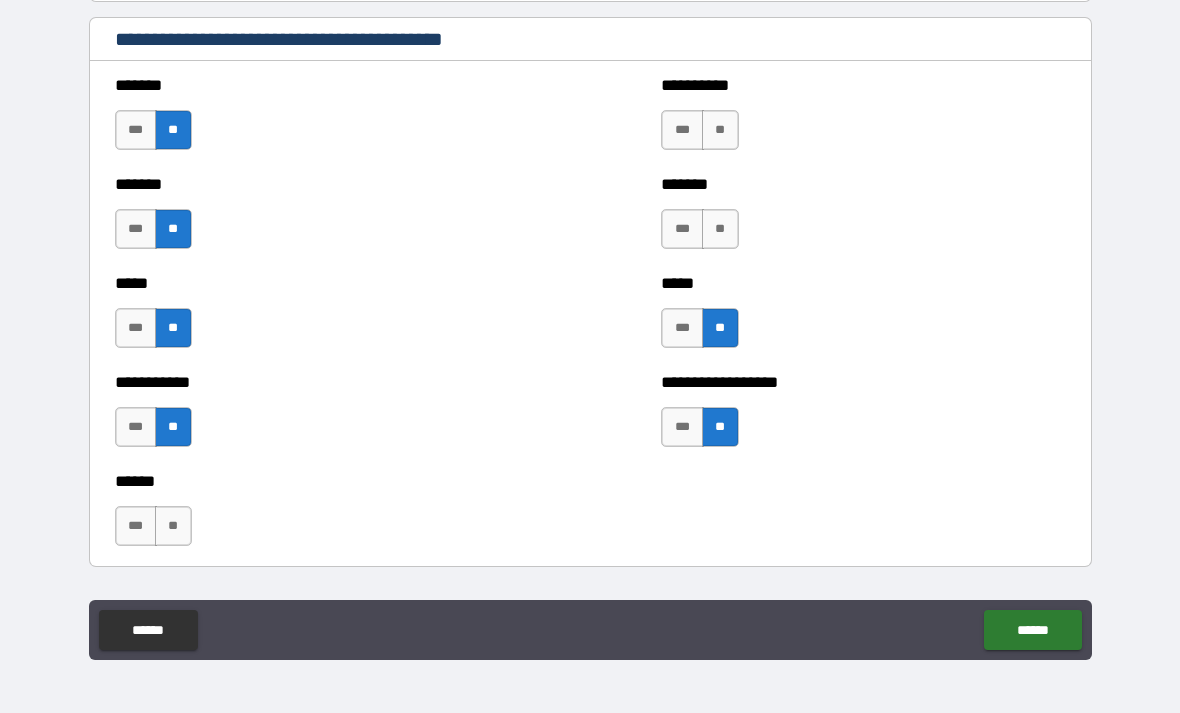 click on "**" at bounding box center (720, 229) 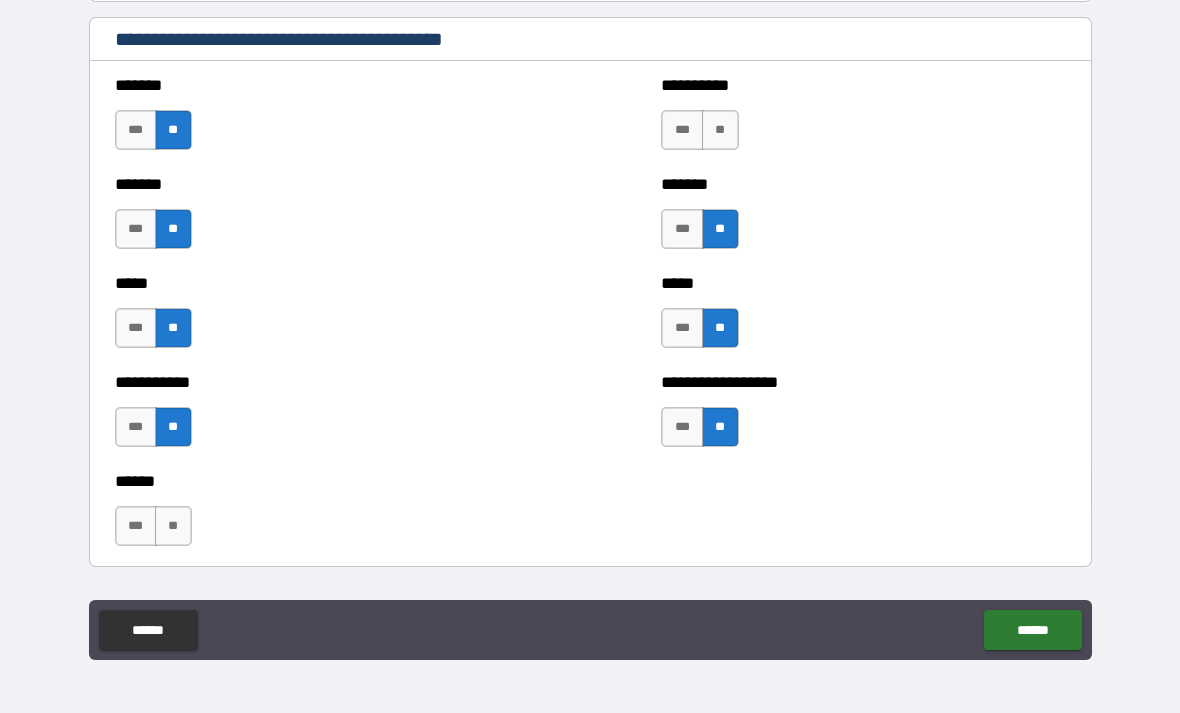 click on "**" at bounding box center [720, 130] 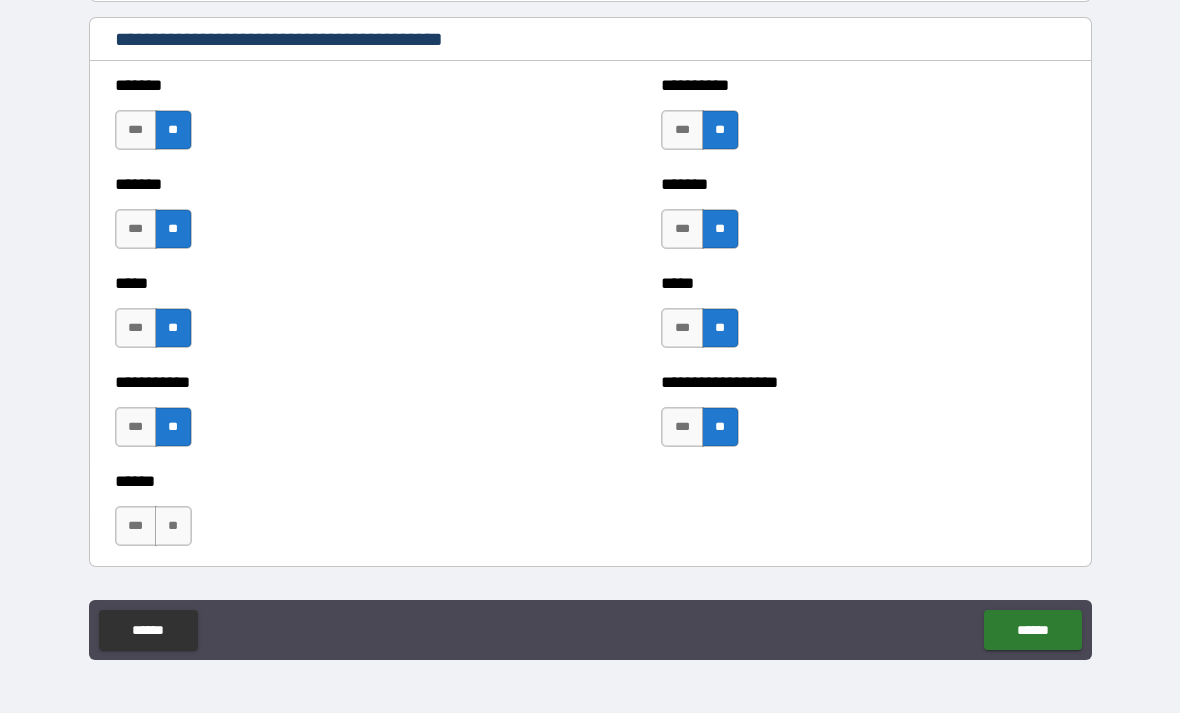 click on "***" at bounding box center (136, 526) 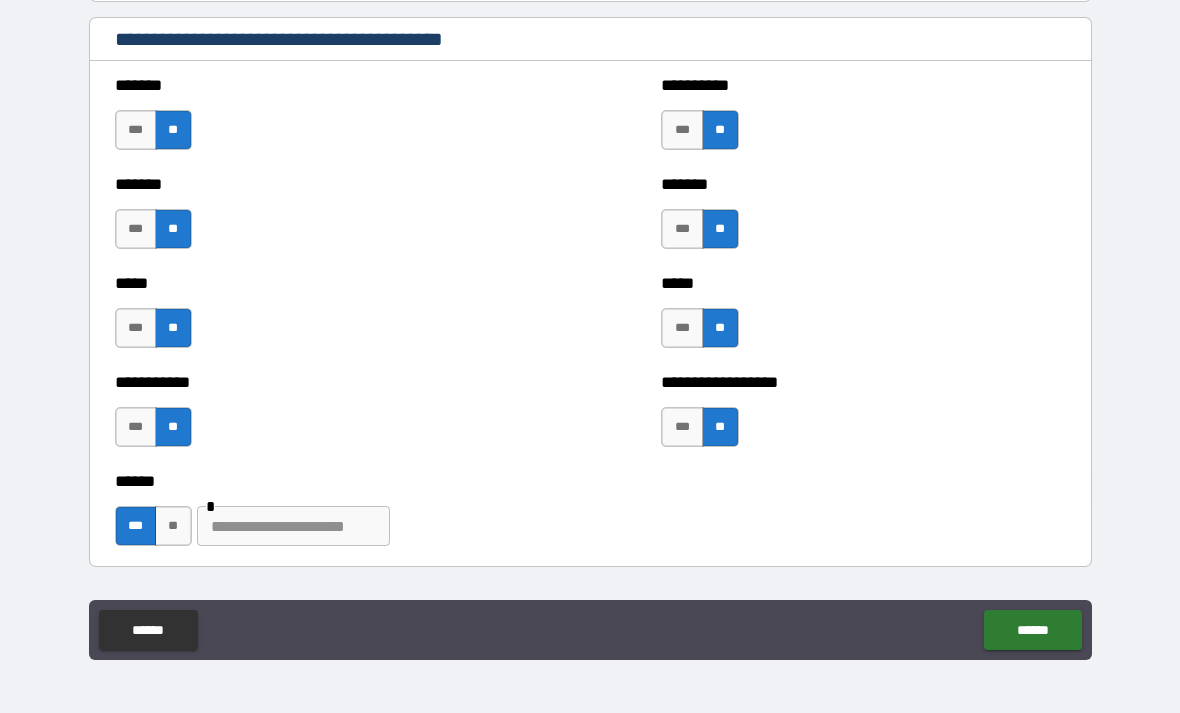 click at bounding box center (293, 526) 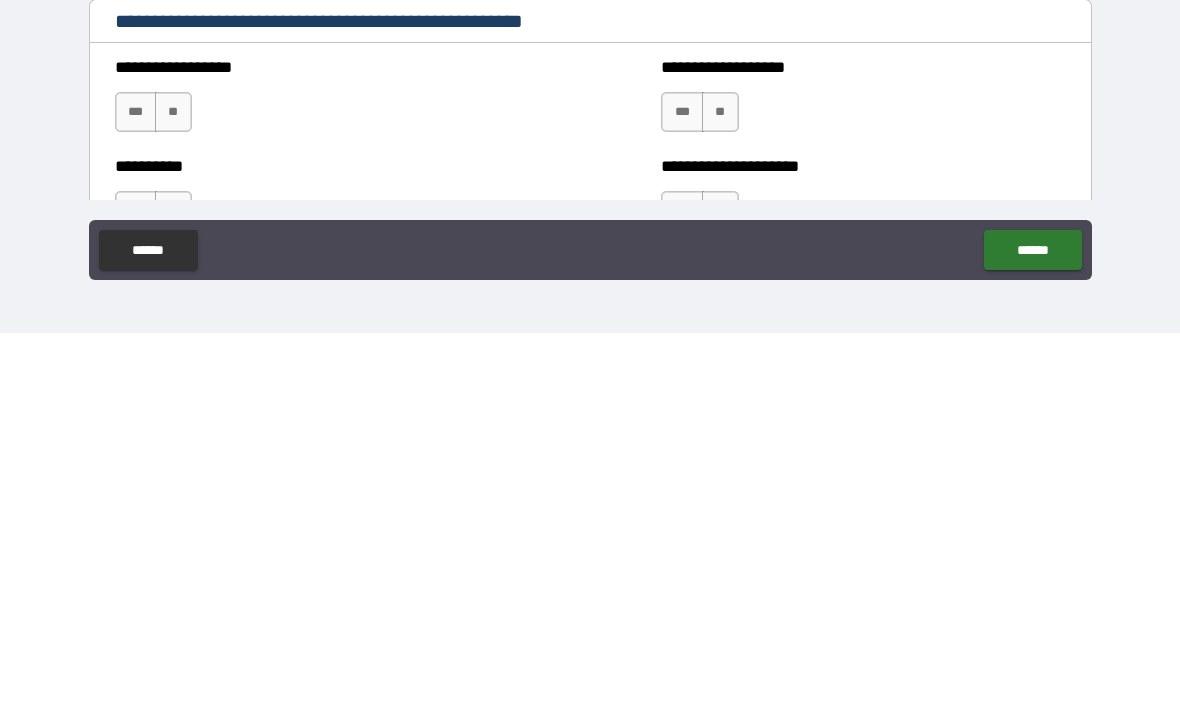 scroll, scrollTop: 1863, scrollLeft: 0, axis: vertical 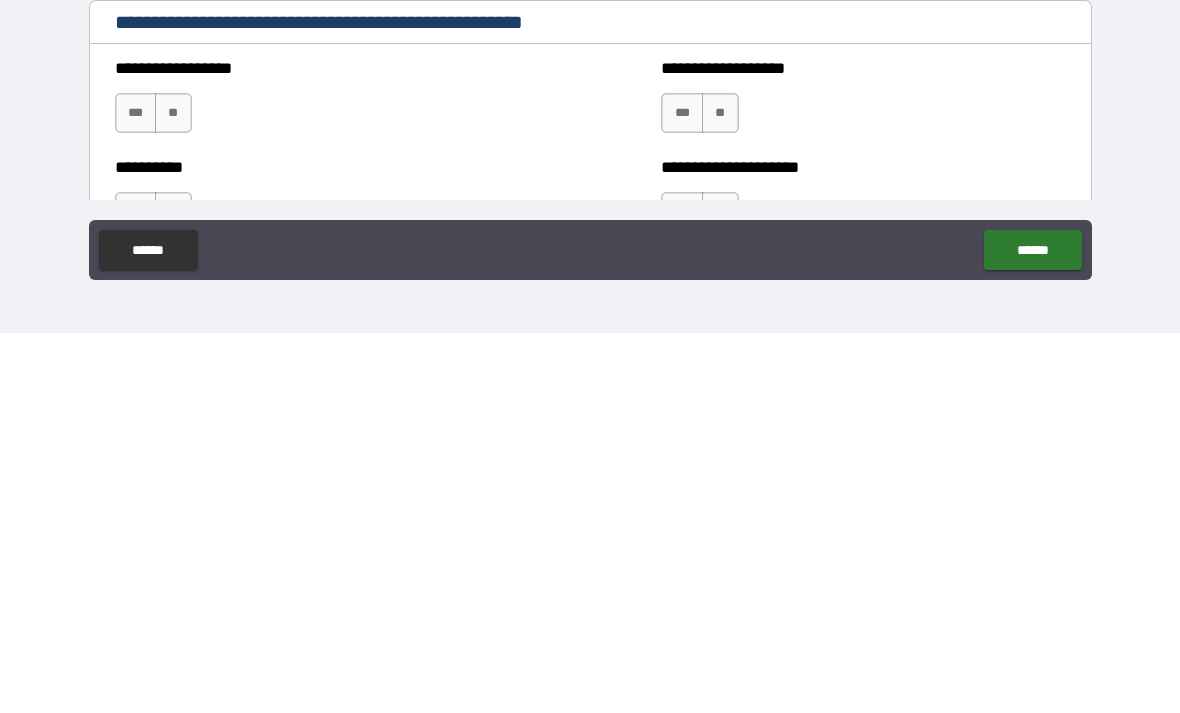 type on "******" 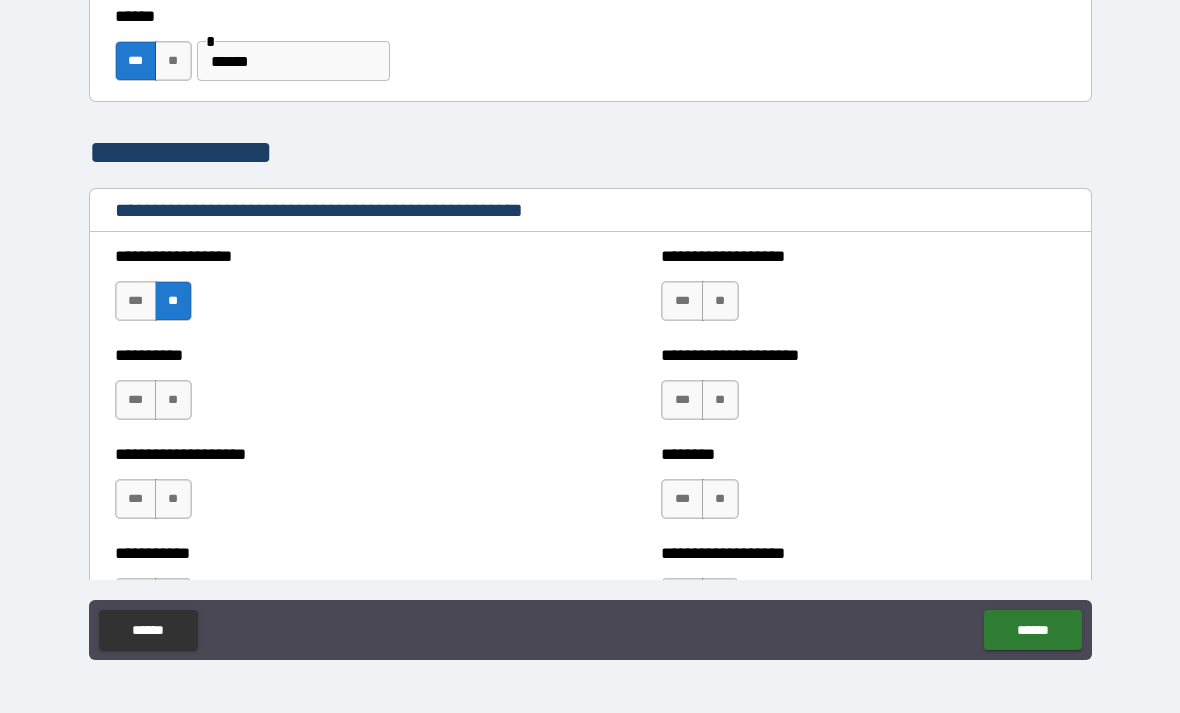 scroll, scrollTop: 2095, scrollLeft: 0, axis: vertical 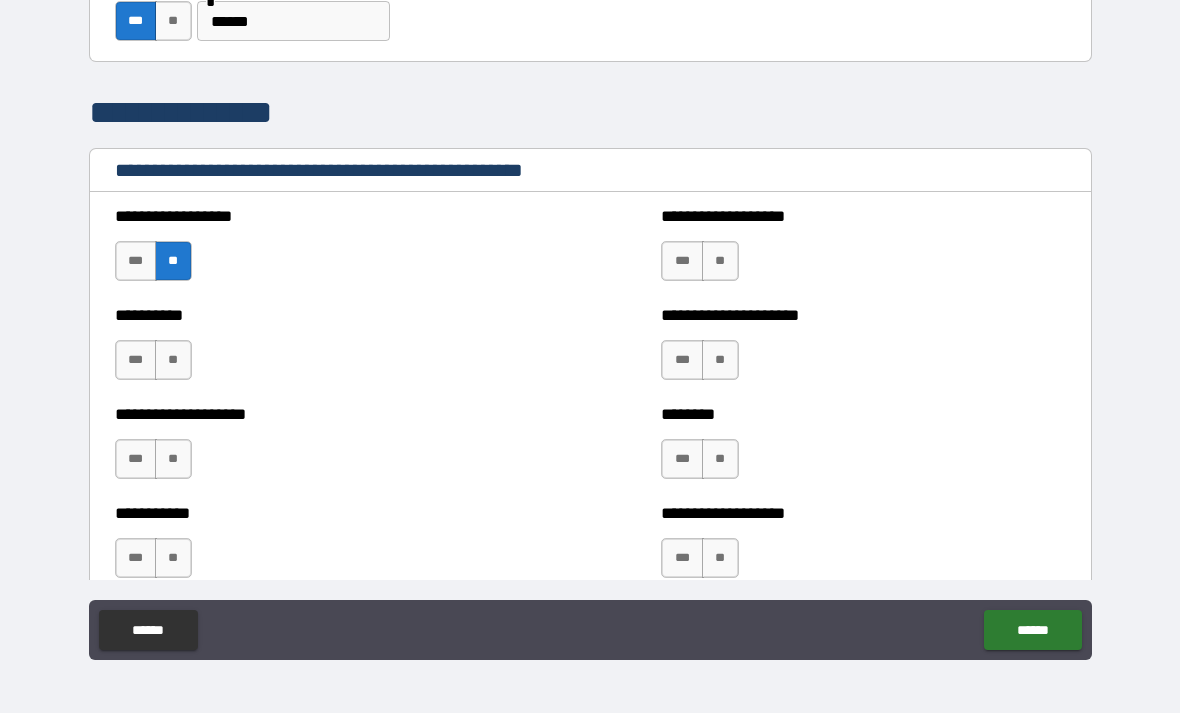 click on "**" at bounding box center (720, 261) 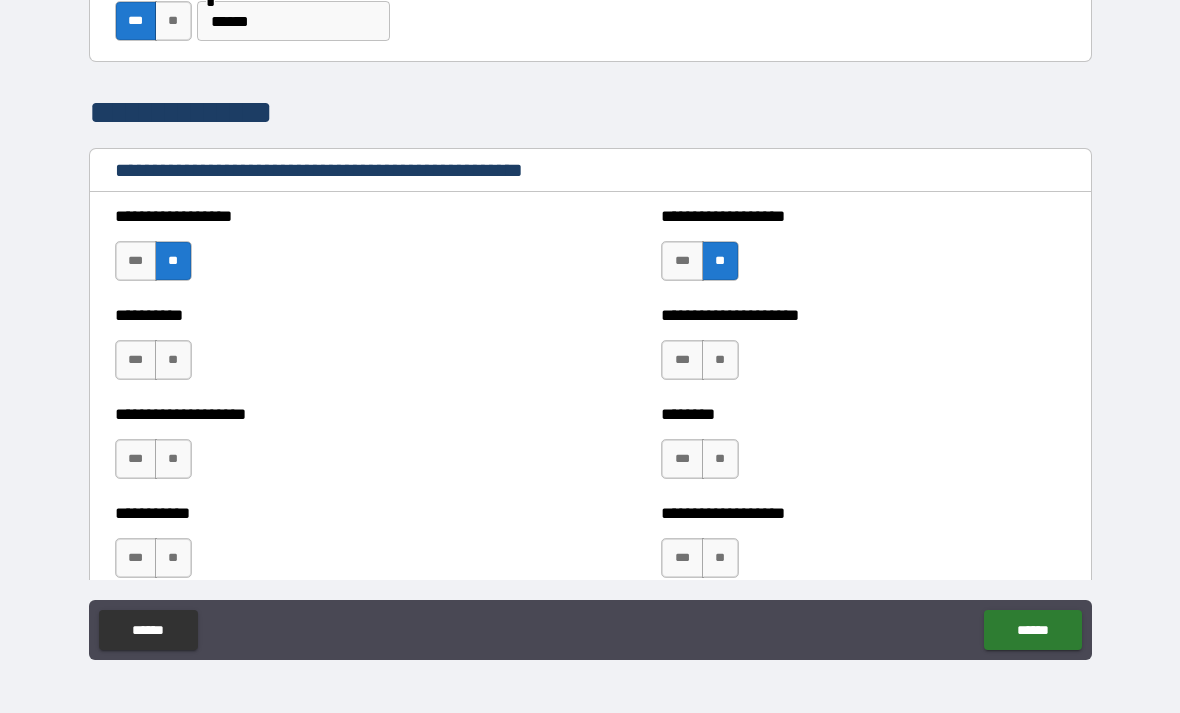 click on "**" at bounding box center [720, 360] 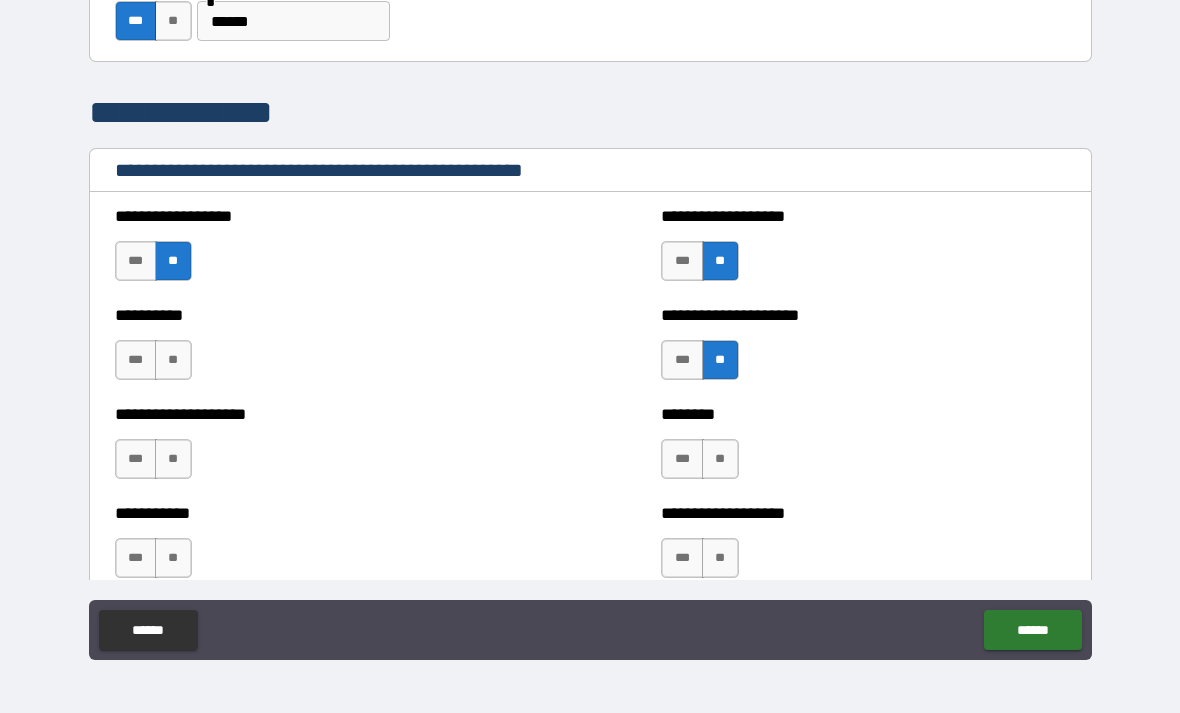 click on "**" at bounding box center (173, 360) 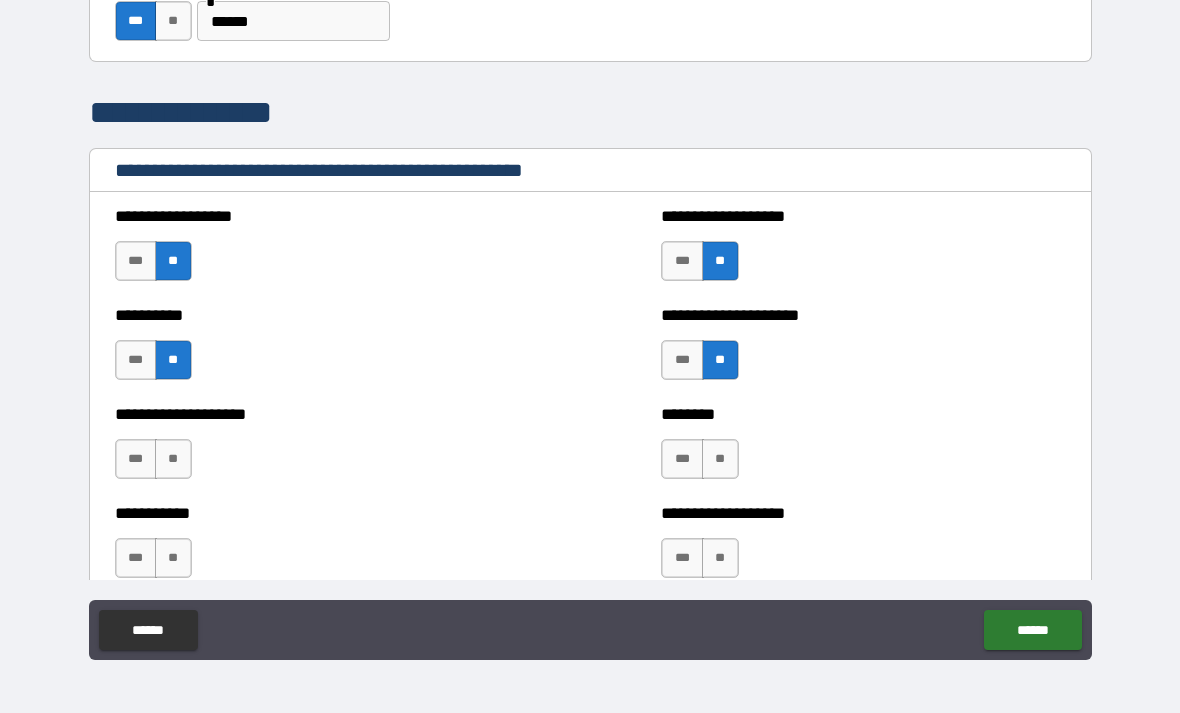 click on "**" at bounding box center (173, 459) 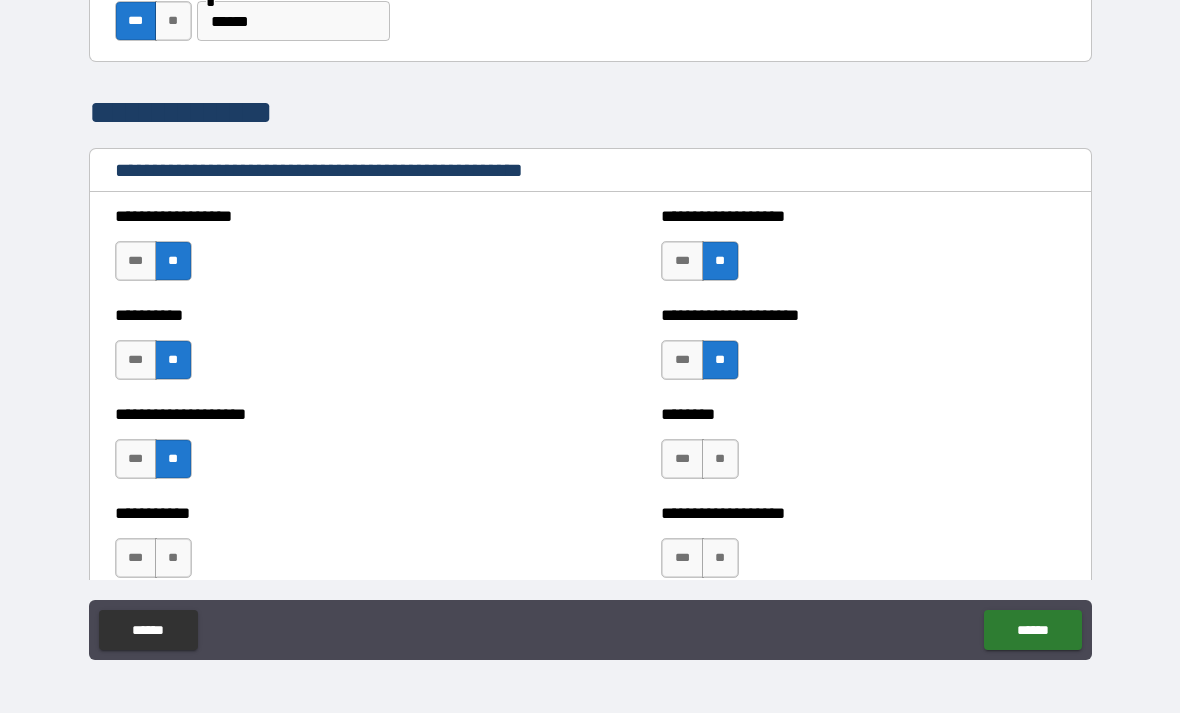 click on "**" at bounding box center (720, 459) 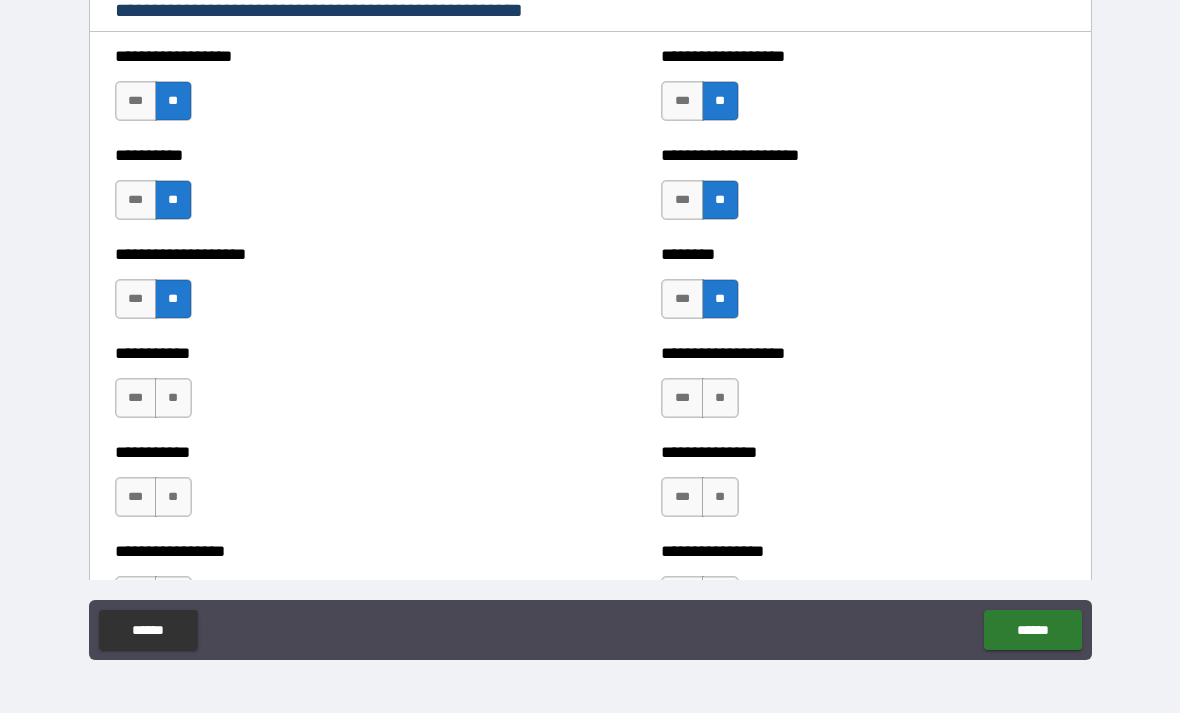 scroll, scrollTop: 2271, scrollLeft: 0, axis: vertical 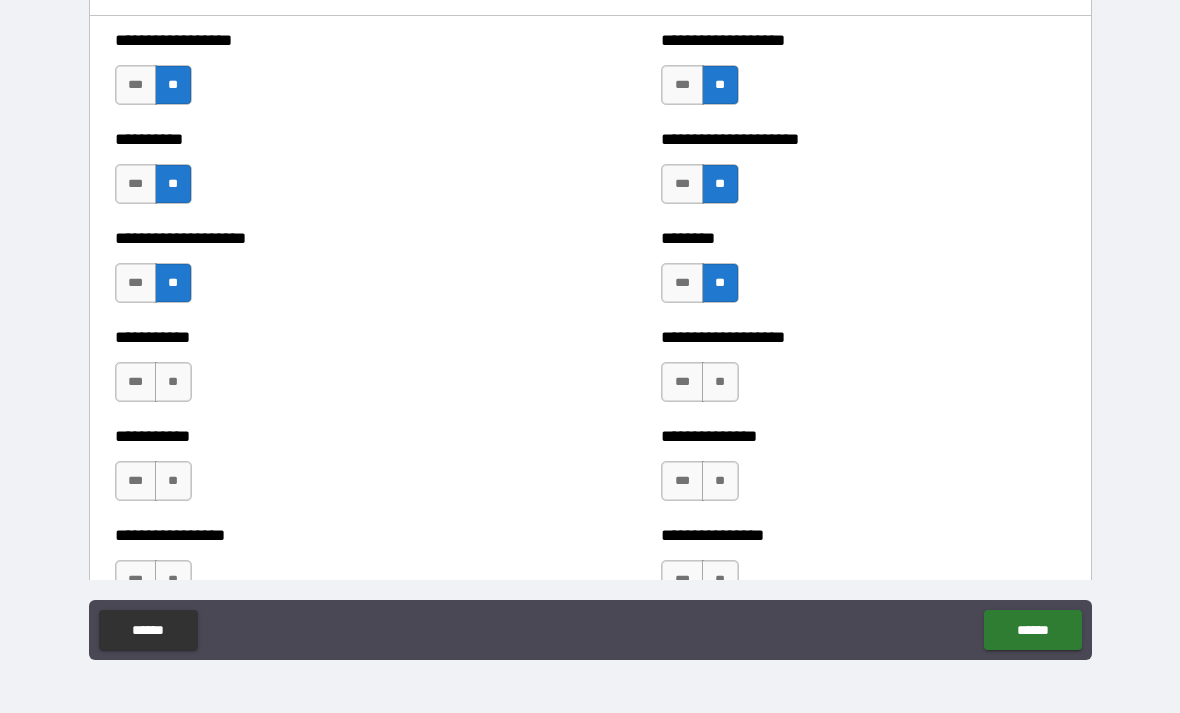 click on "**" at bounding box center (173, 382) 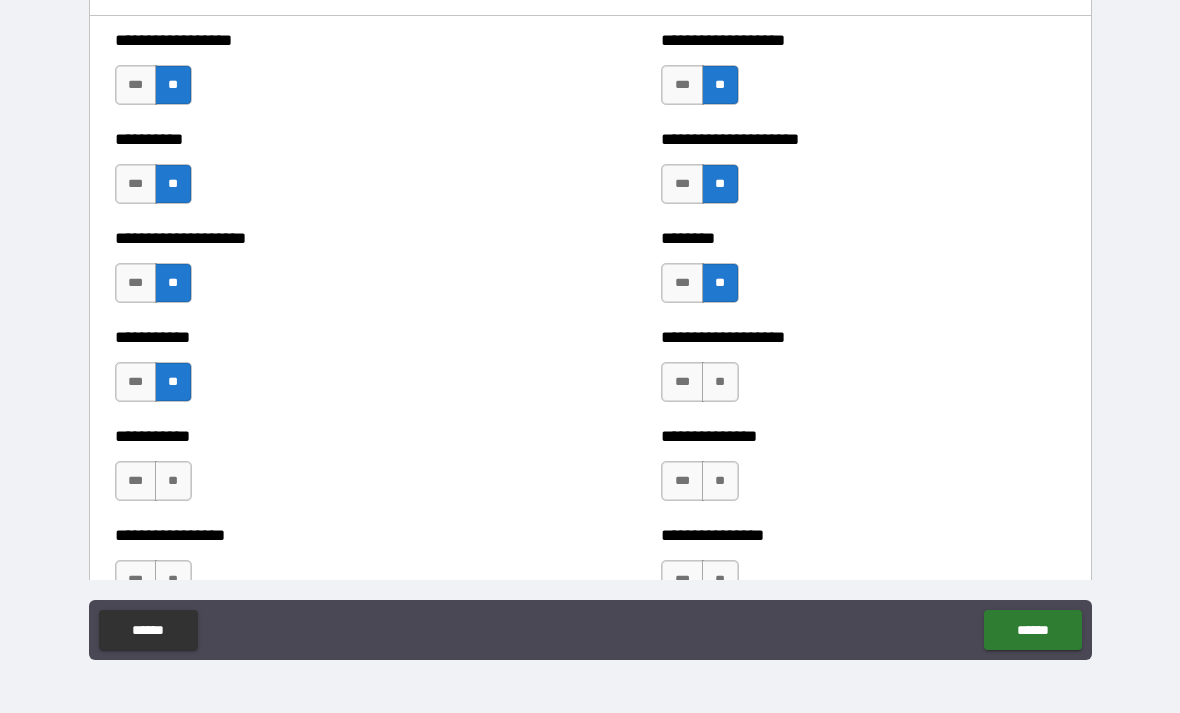 click on "***" at bounding box center [682, 382] 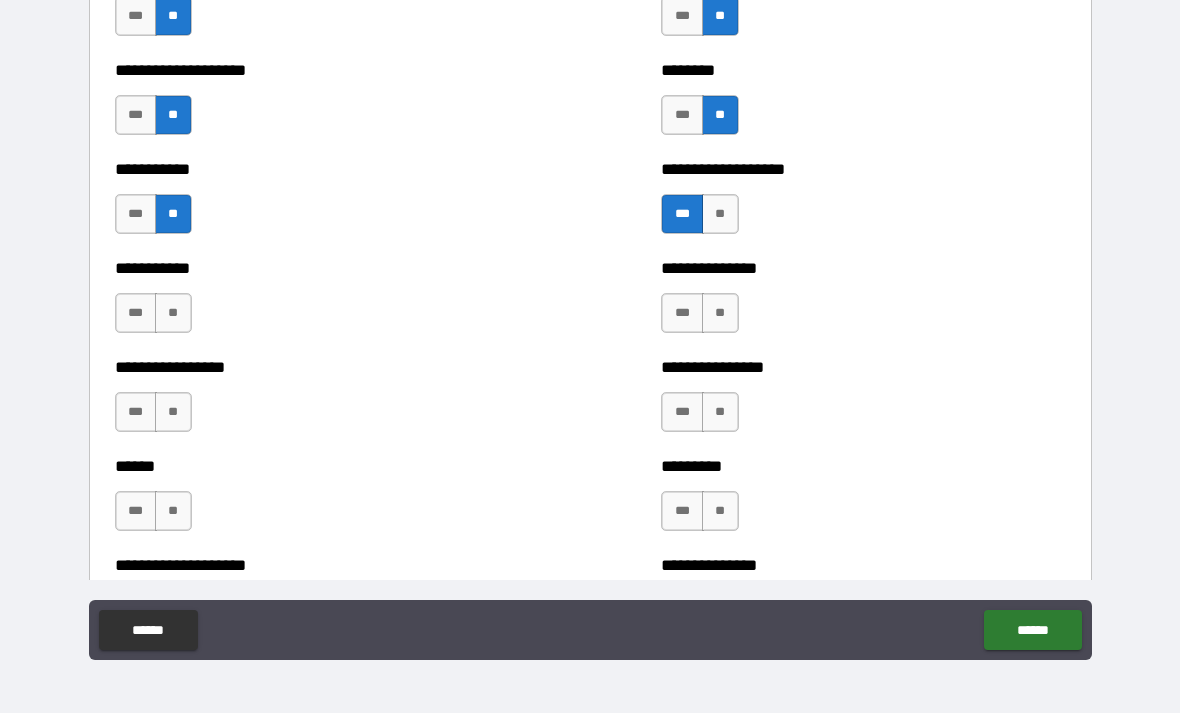 scroll, scrollTop: 2458, scrollLeft: 0, axis: vertical 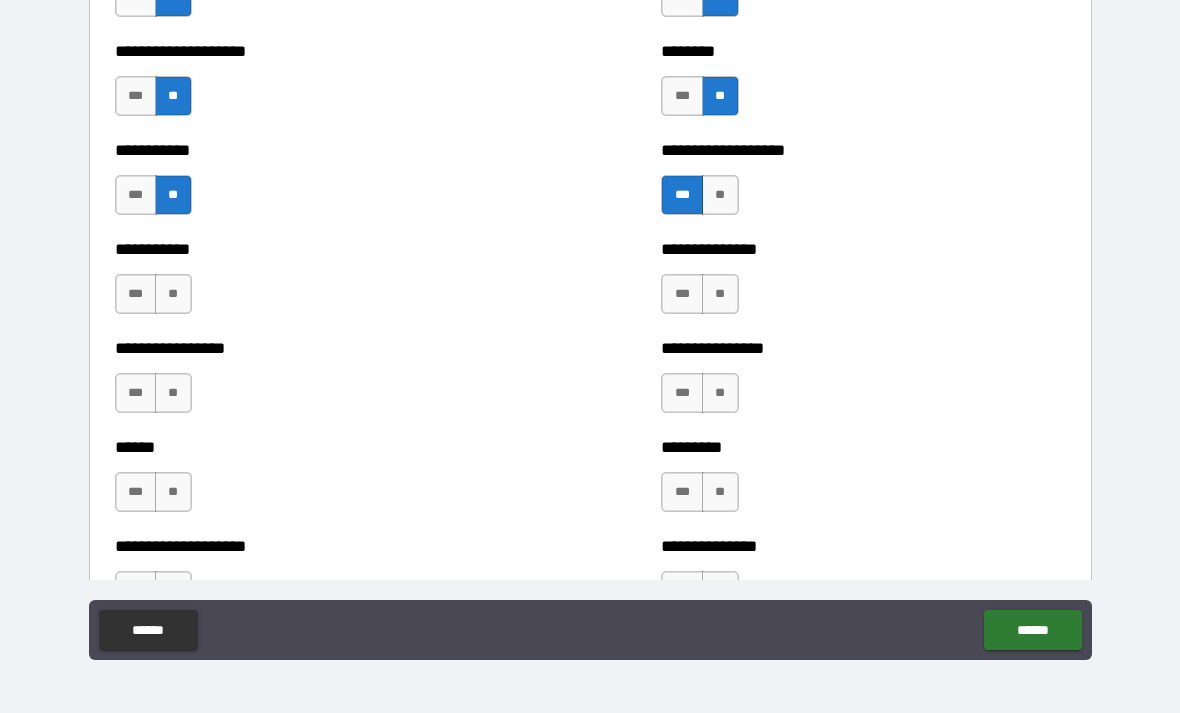 click on "**" at bounding box center [720, 195] 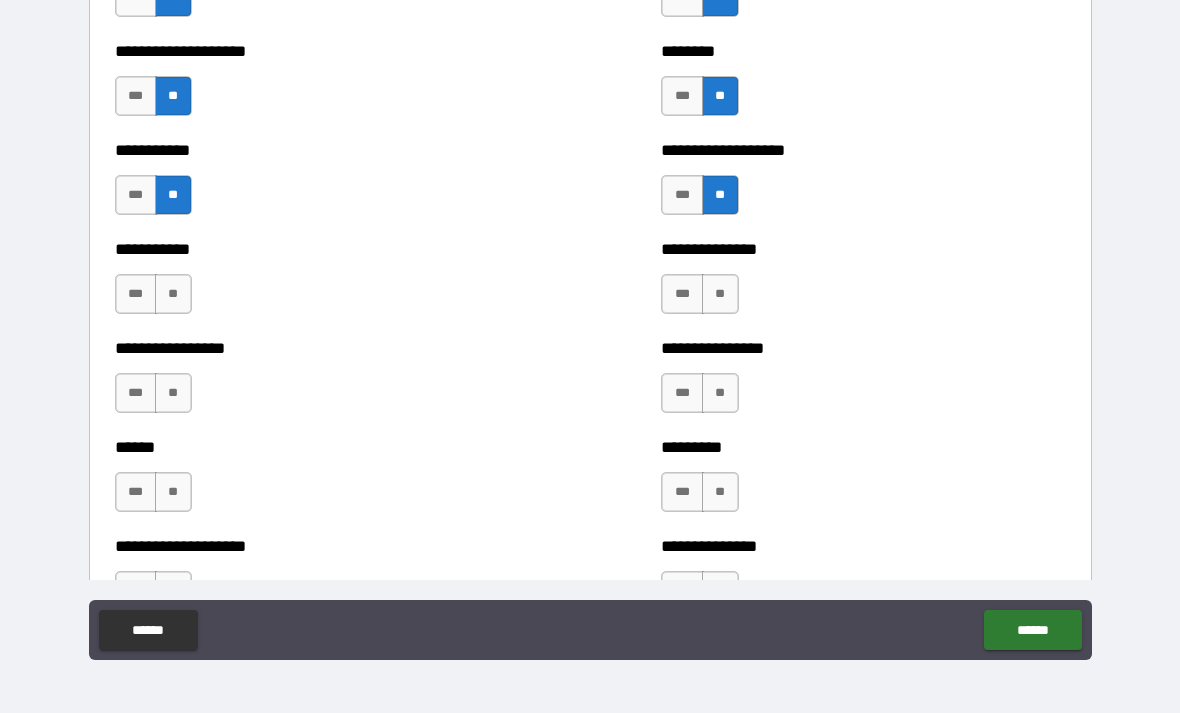 click on "**" at bounding box center [173, 294] 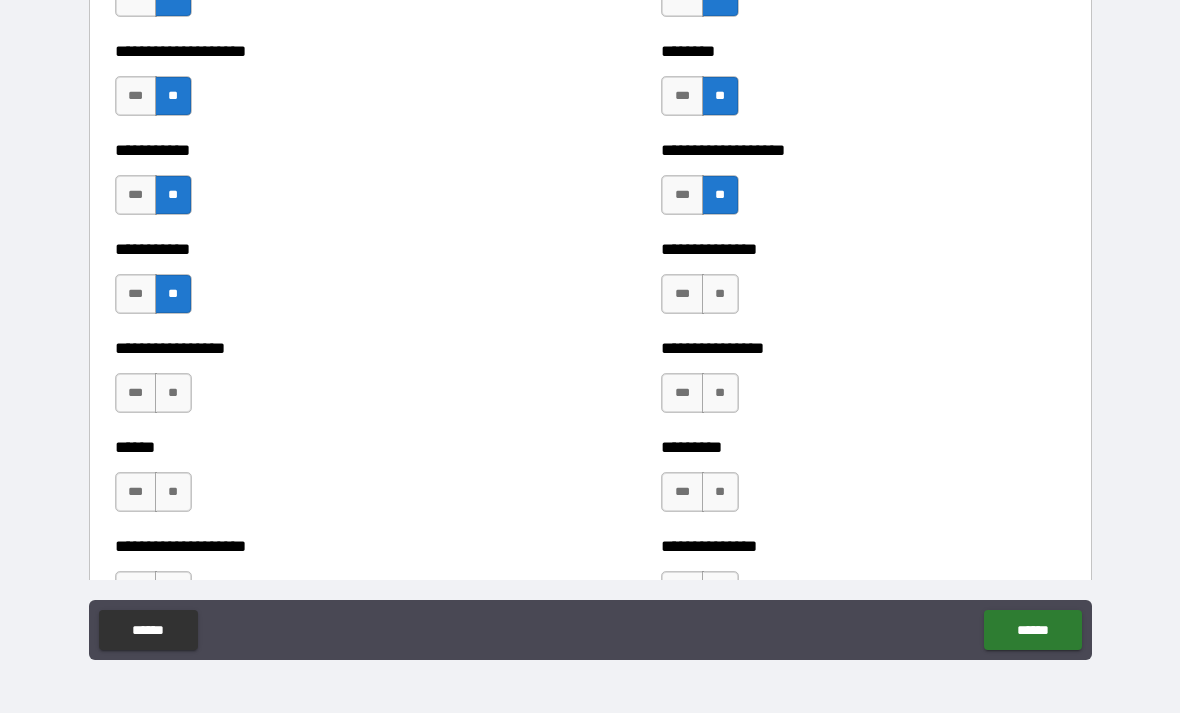 click on "**" at bounding box center [720, 294] 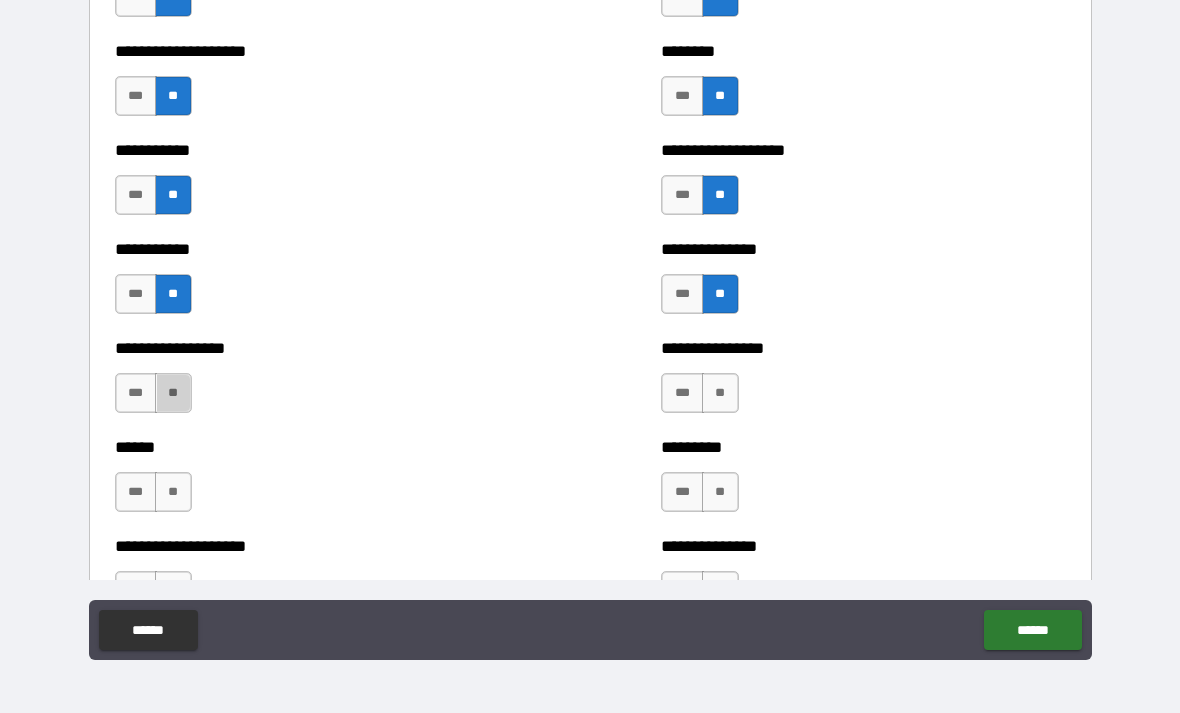 click on "**" at bounding box center (173, 393) 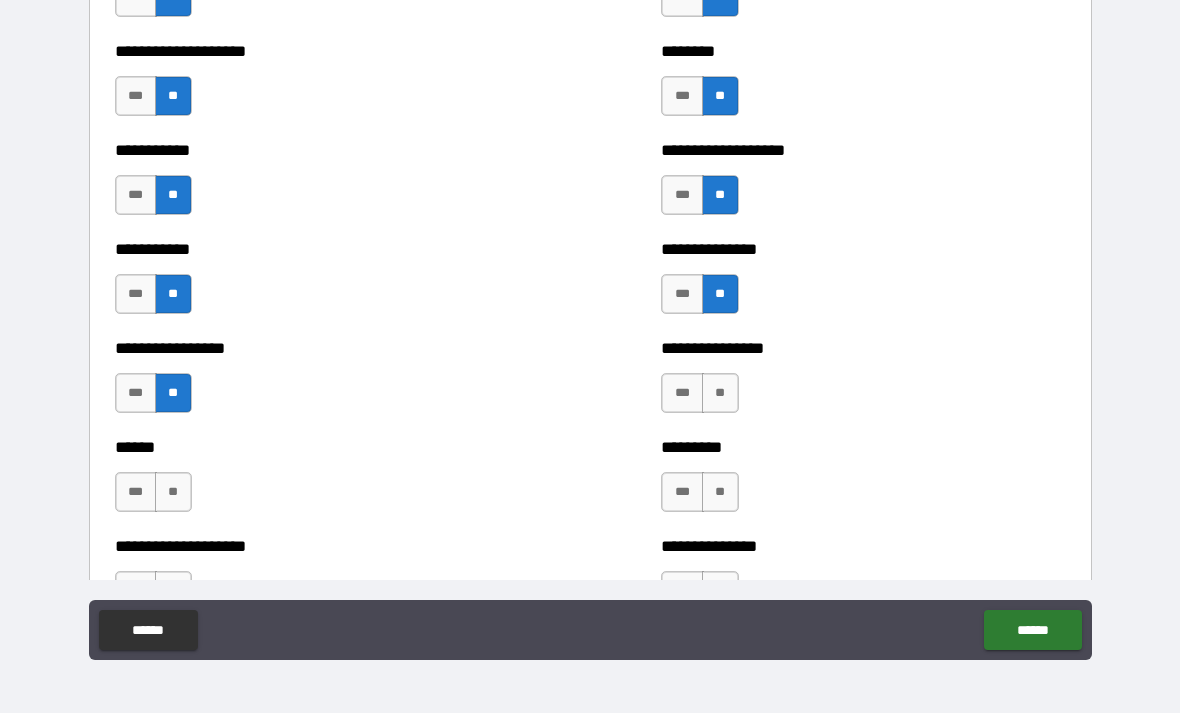 click on "**" at bounding box center (720, 393) 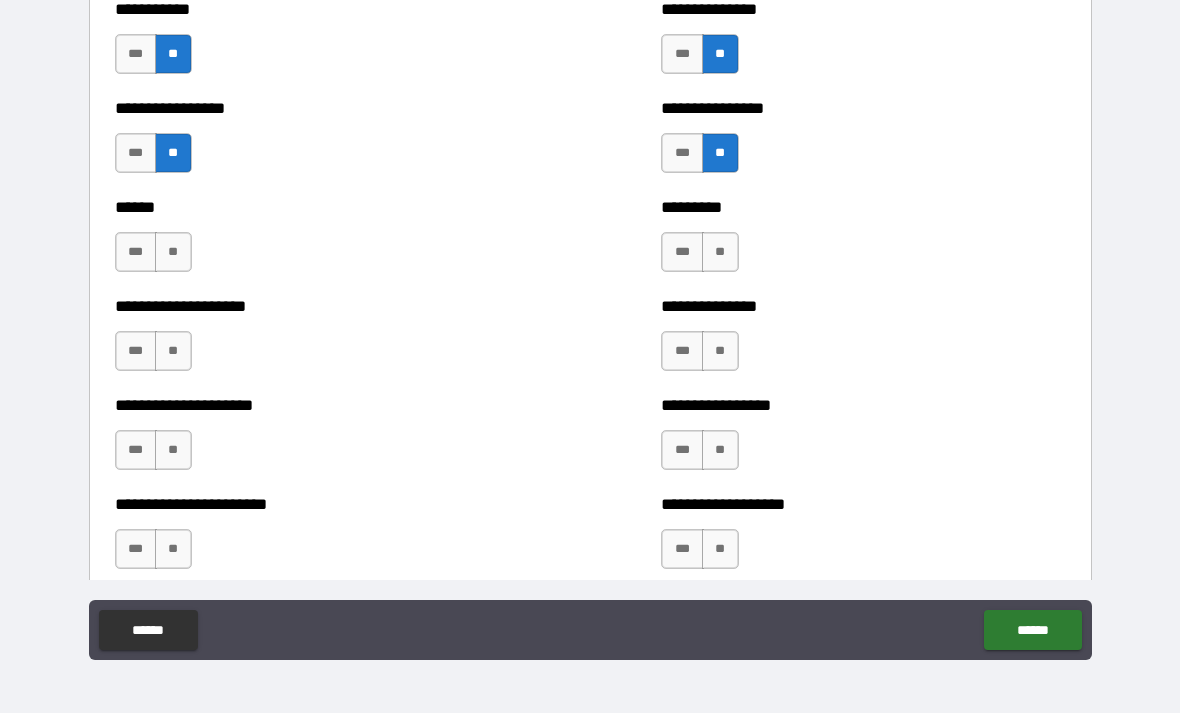 scroll, scrollTop: 2699, scrollLeft: 0, axis: vertical 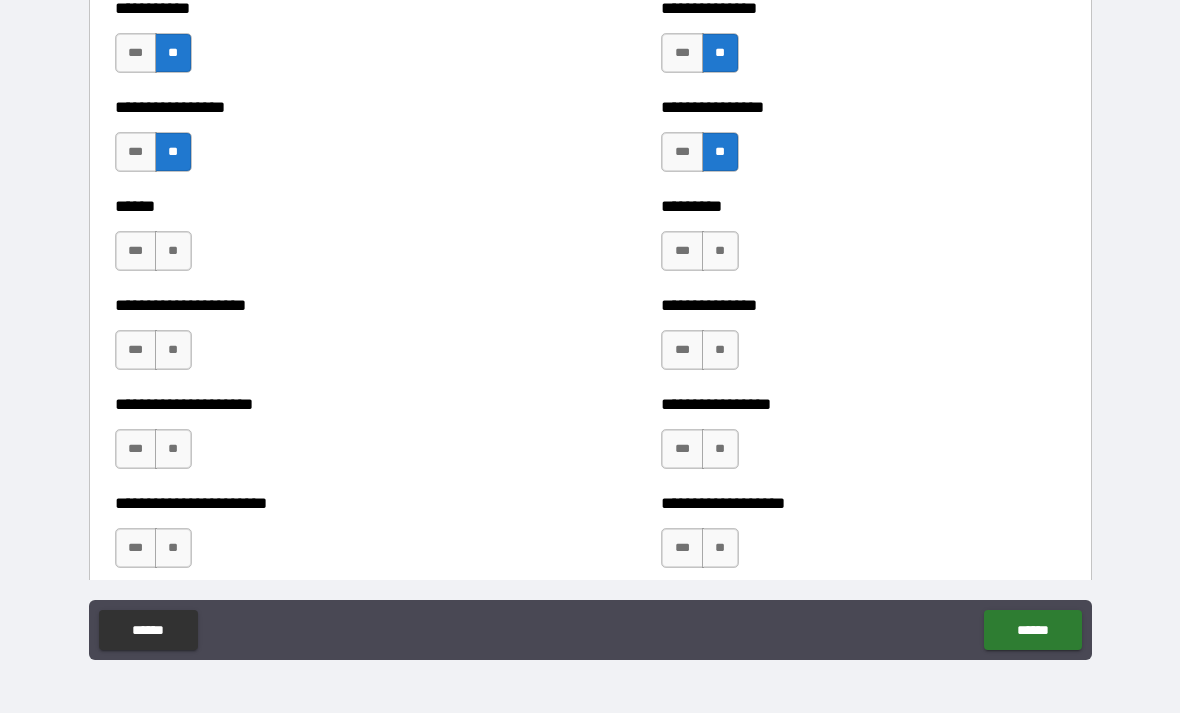 click on "**" at bounding box center [173, 251] 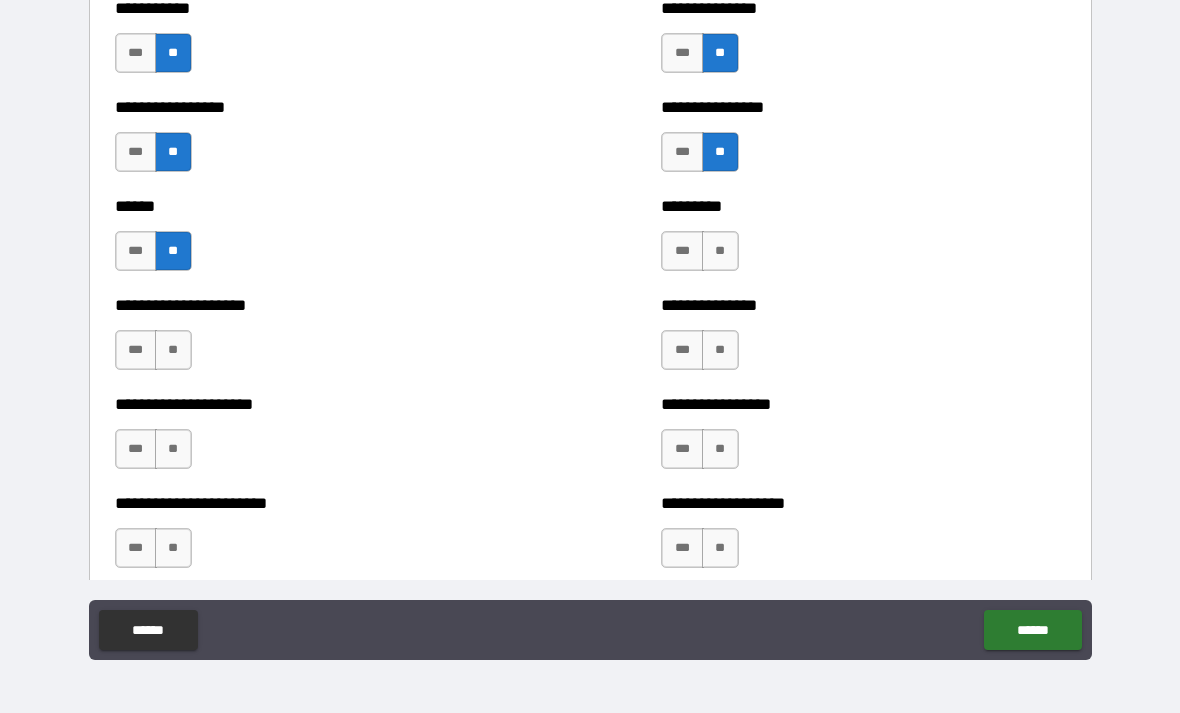 click on "**" at bounding box center [720, 251] 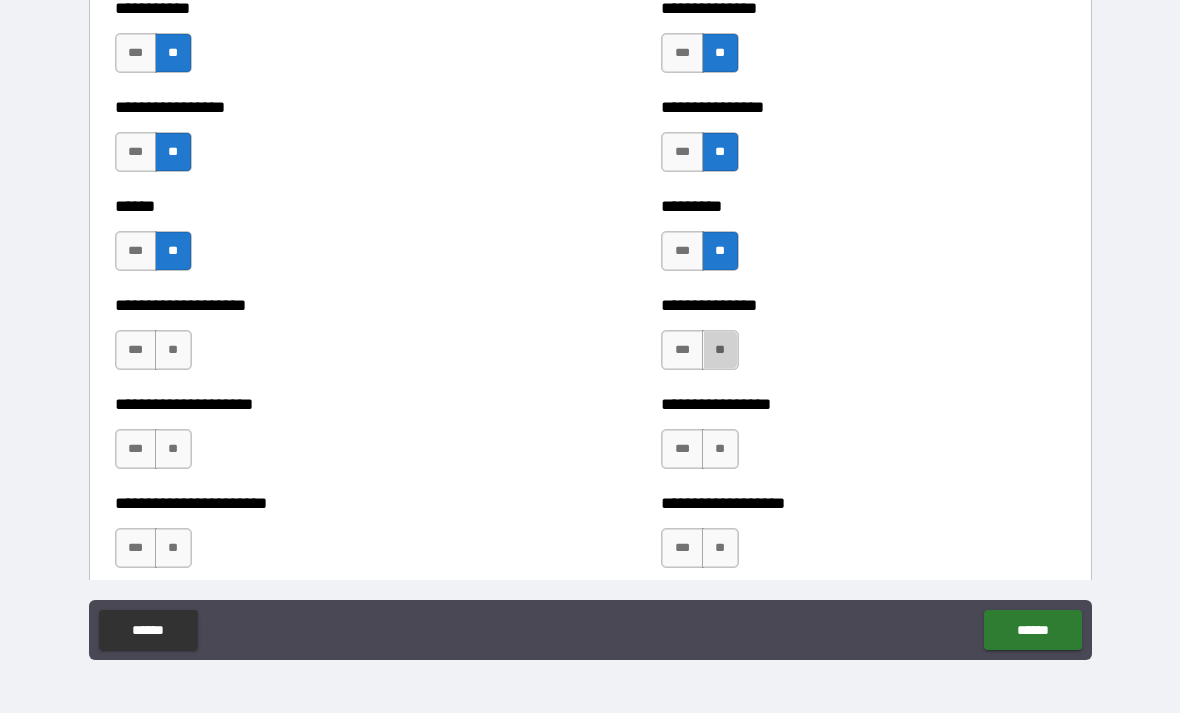 click on "**" at bounding box center [720, 350] 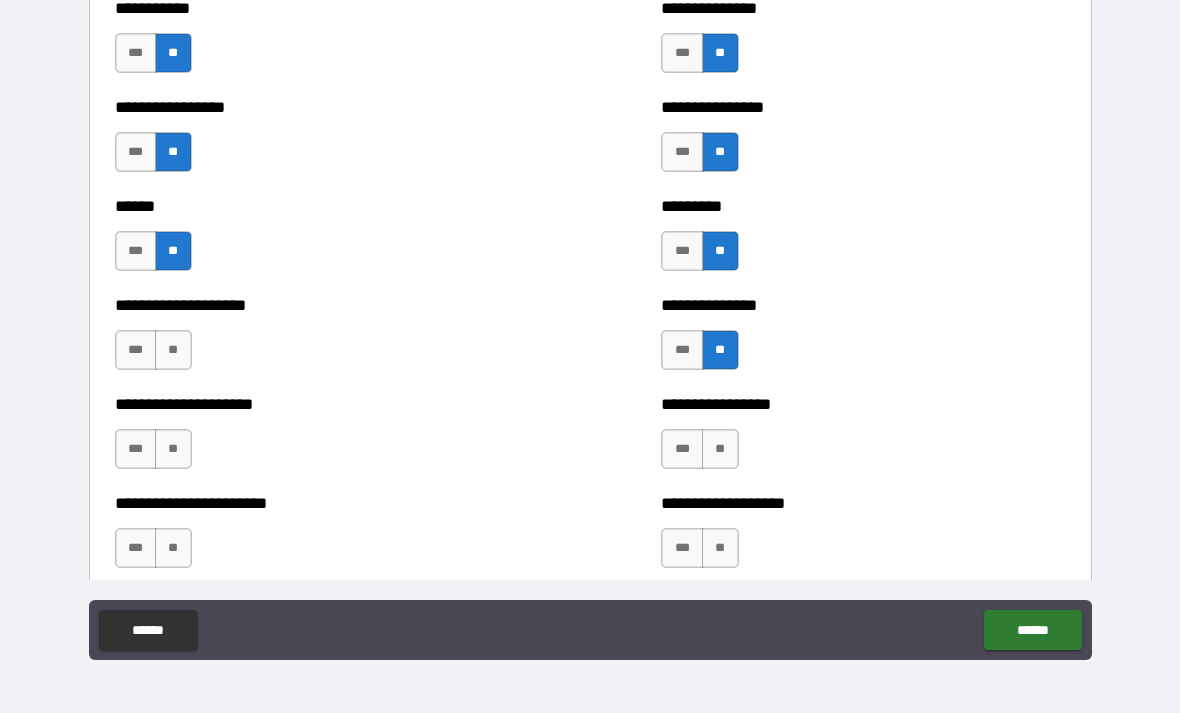 click on "**" at bounding box center (173, 350) 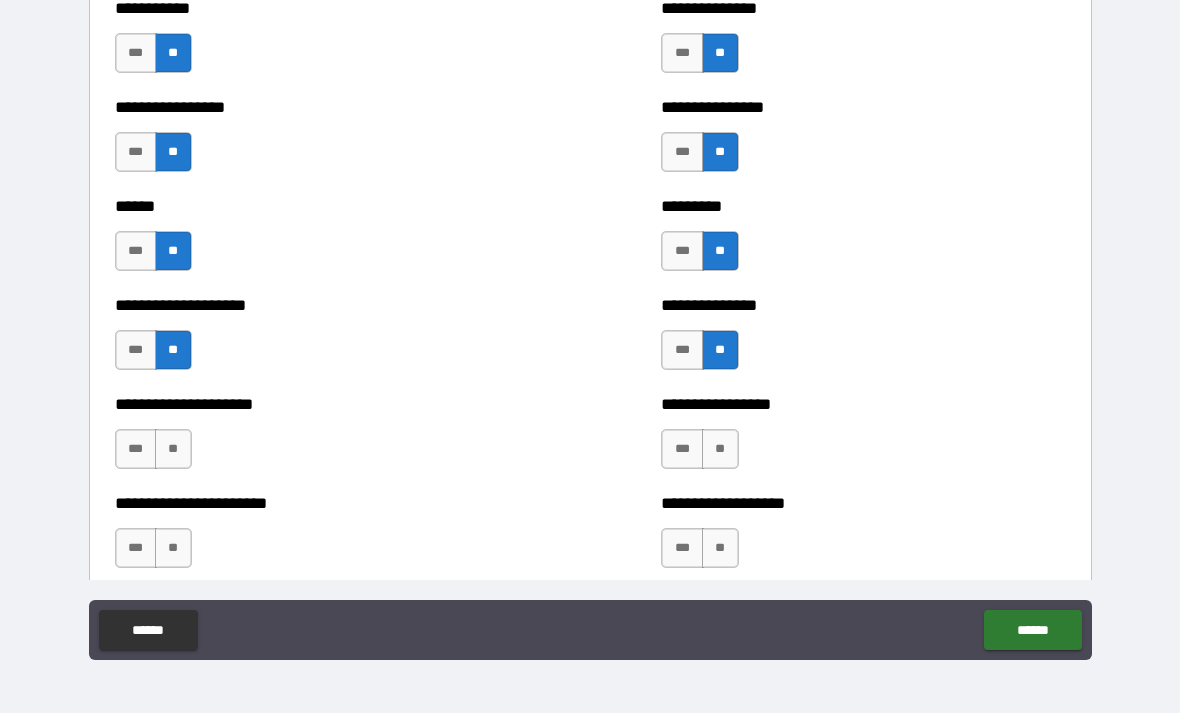 click on "**" at bounding box center (173, 449) 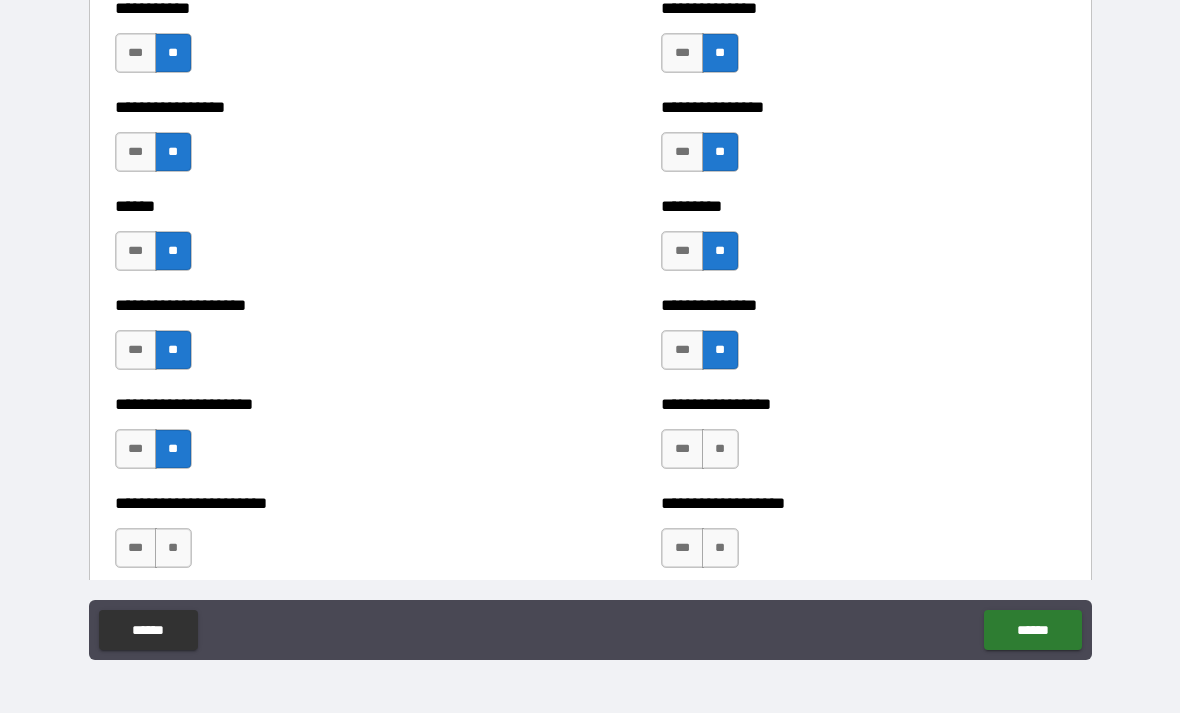 click on "**" at bounding box center (720, 449) 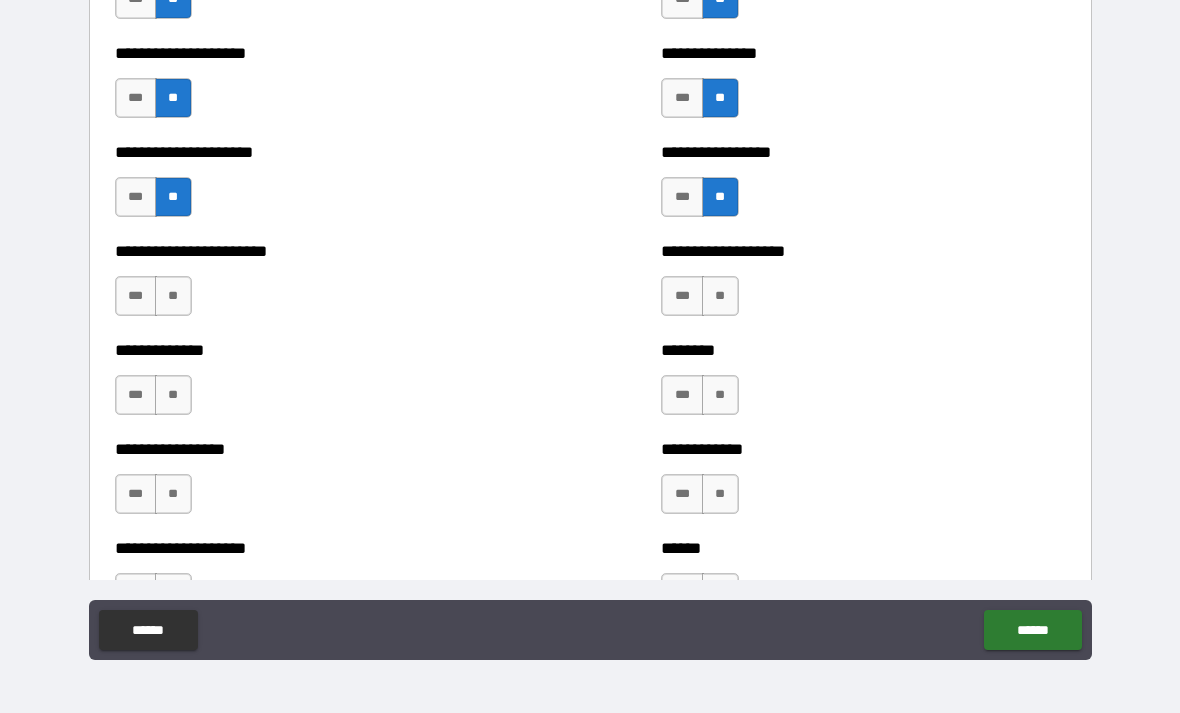 scroll, scrollTop: 2952, scrollLeft: 0, axis: vertical 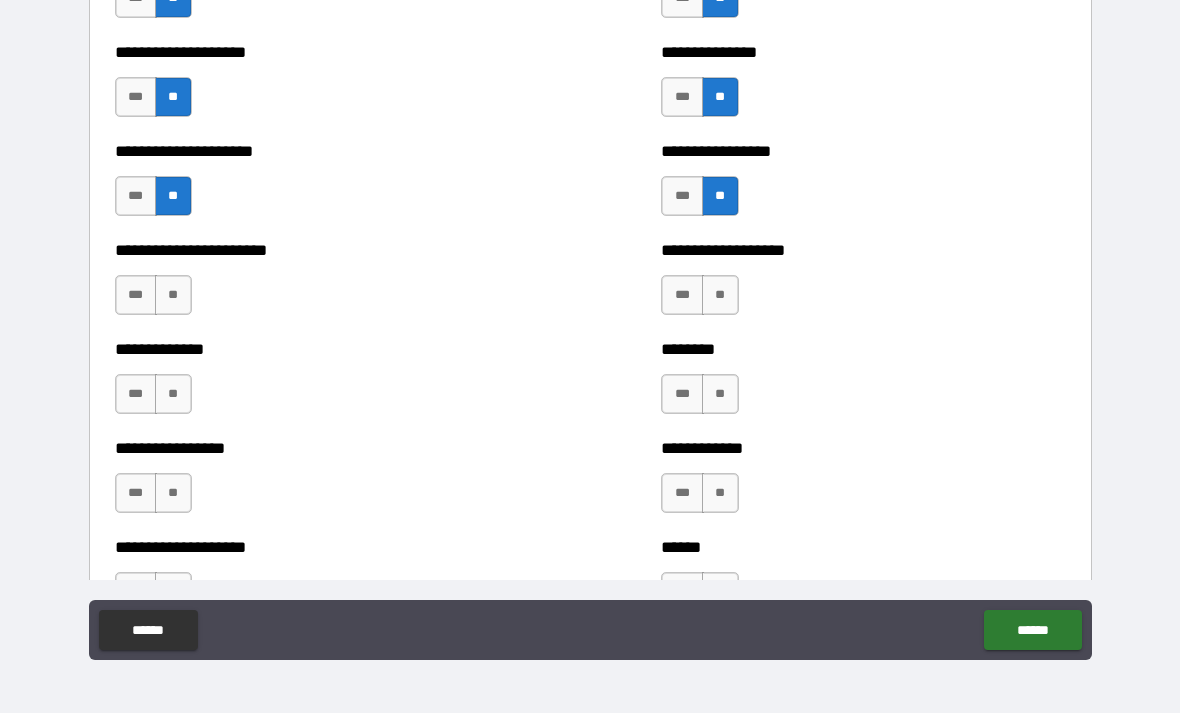 click on "**" at bounding box center (720, 295) 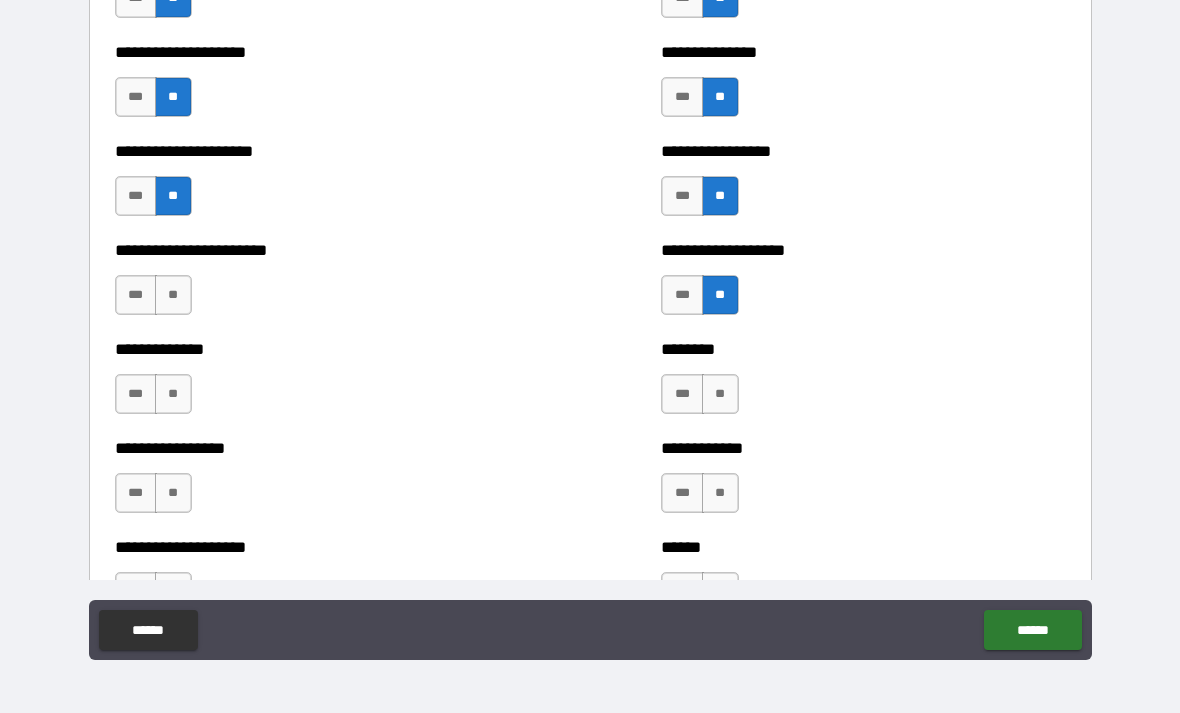 click on "**" at bounding box center [173, 295] 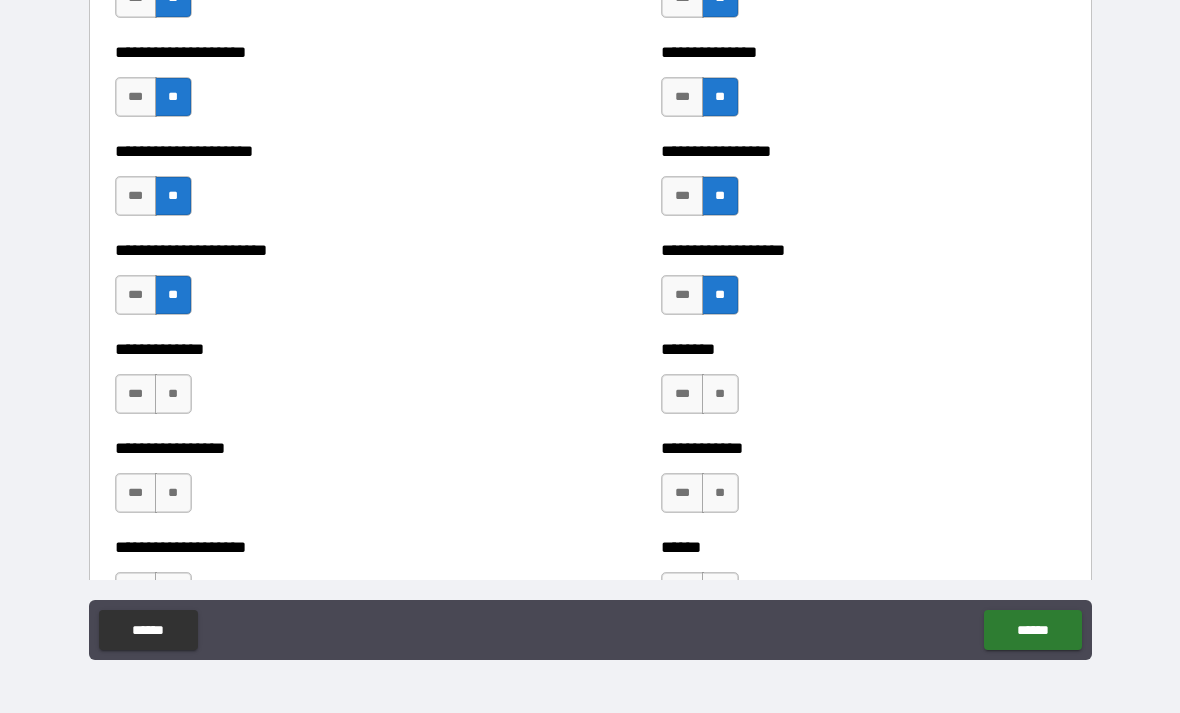 click on "**" at bounding box center [173, 394] 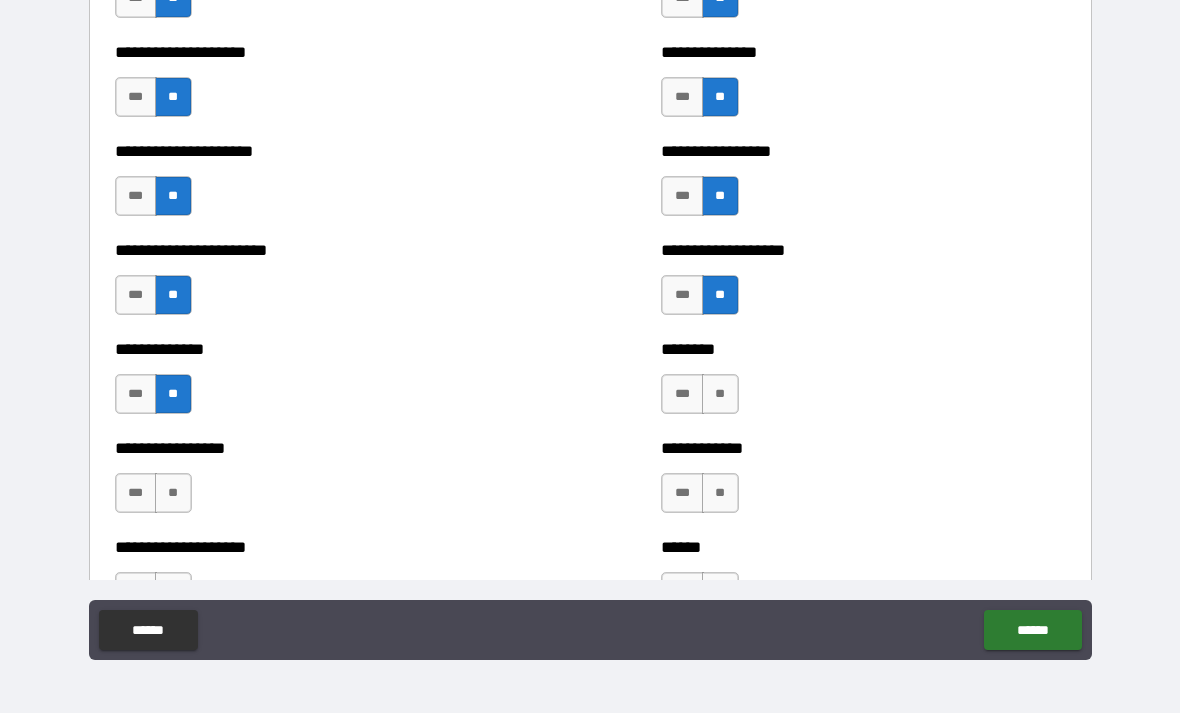 click on "**" at bounding box center [720, 394] 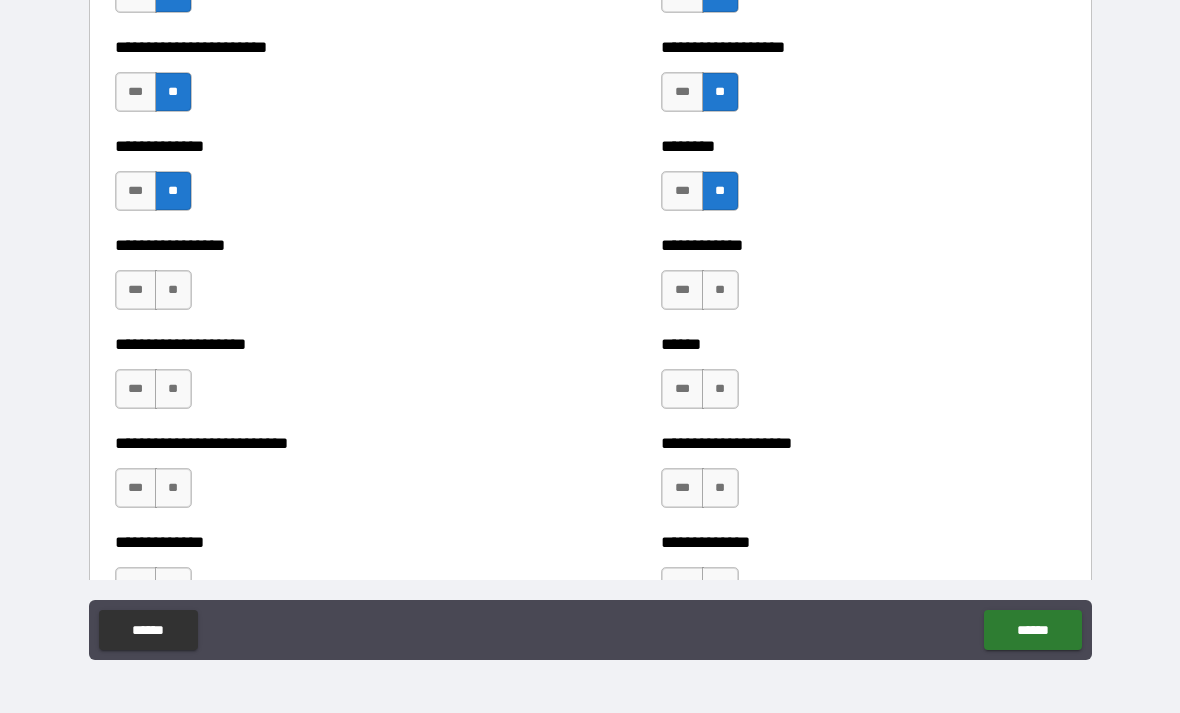 scroll, scrollTop: 3152, scrollLeft: 0, axis: vertical 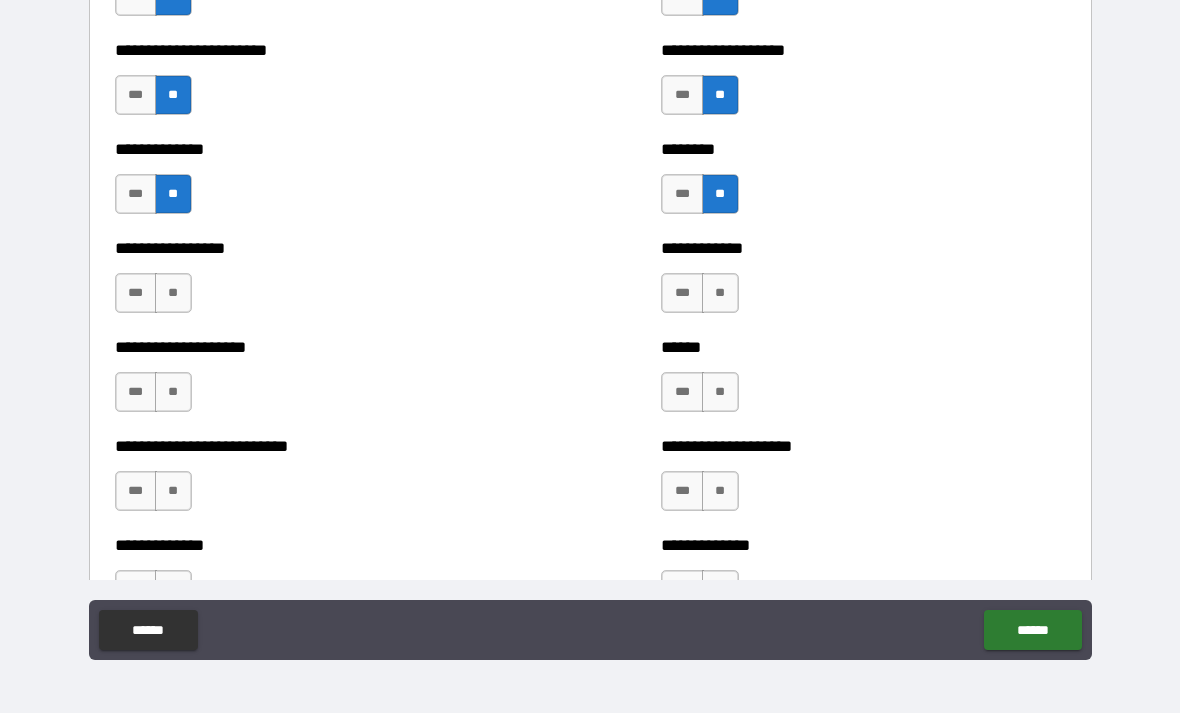 click on "**" at bounding box center [173, 293] 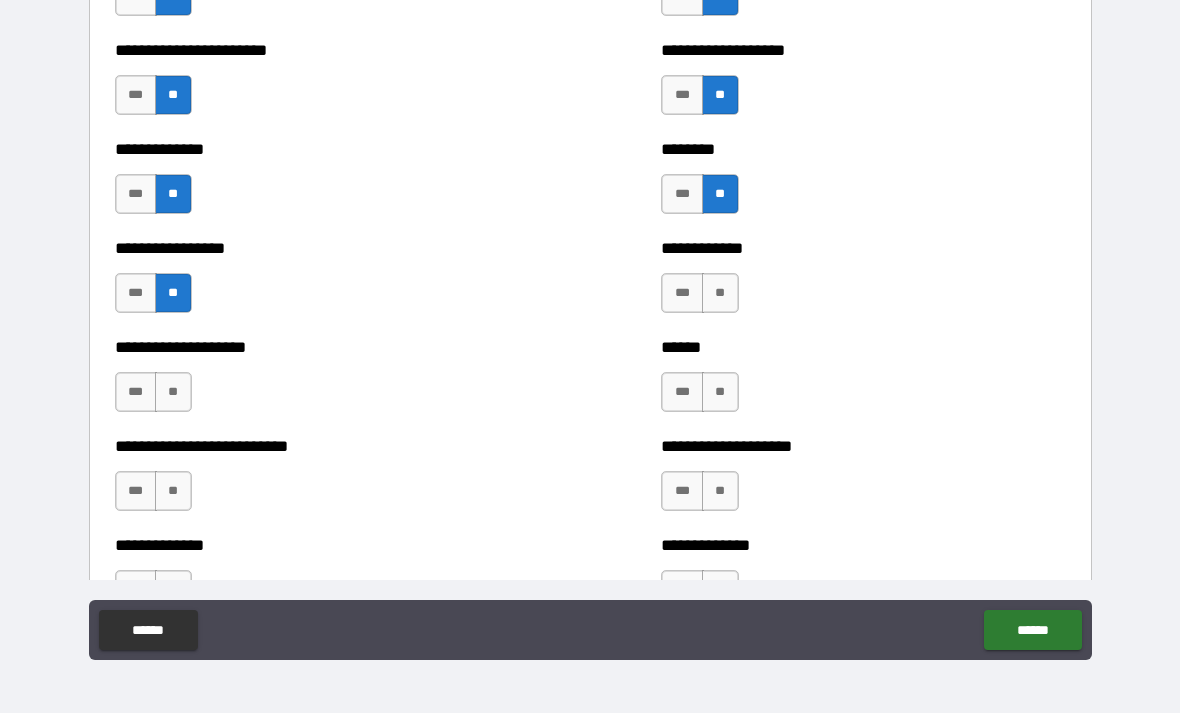 click on "**" at bounding box center (720, 293) 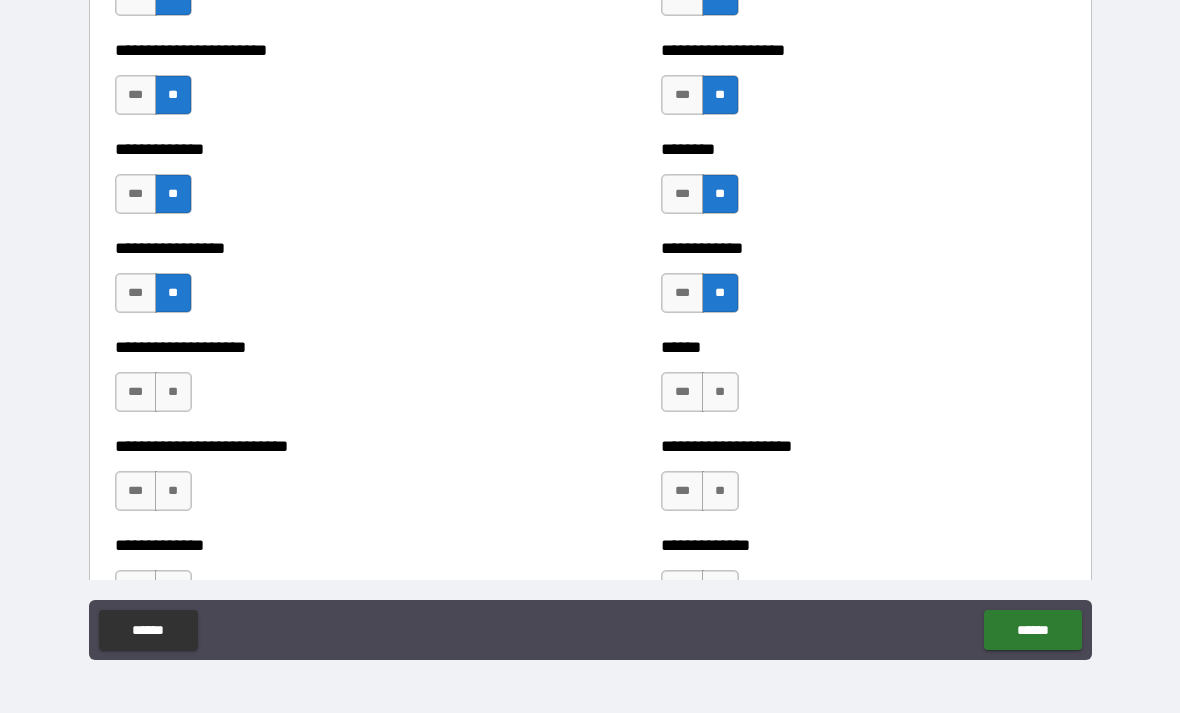 click on "**" at bounding box center [173, 392] 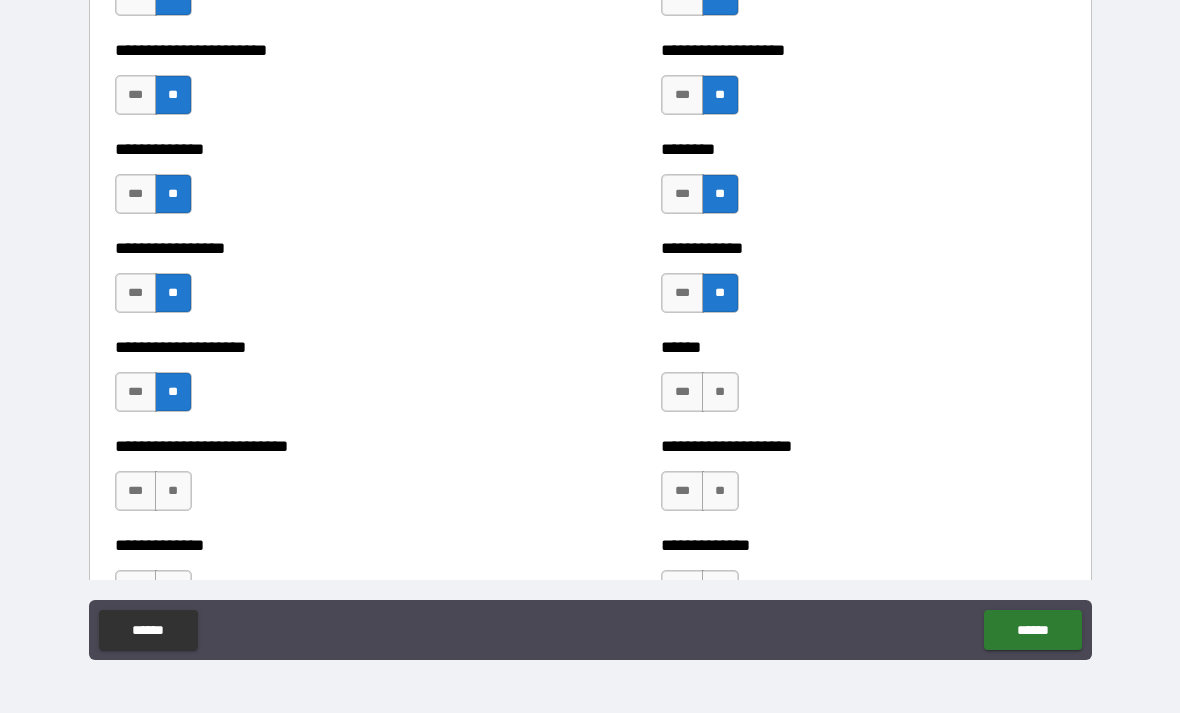click on "**" at bounding box center (720, 392) 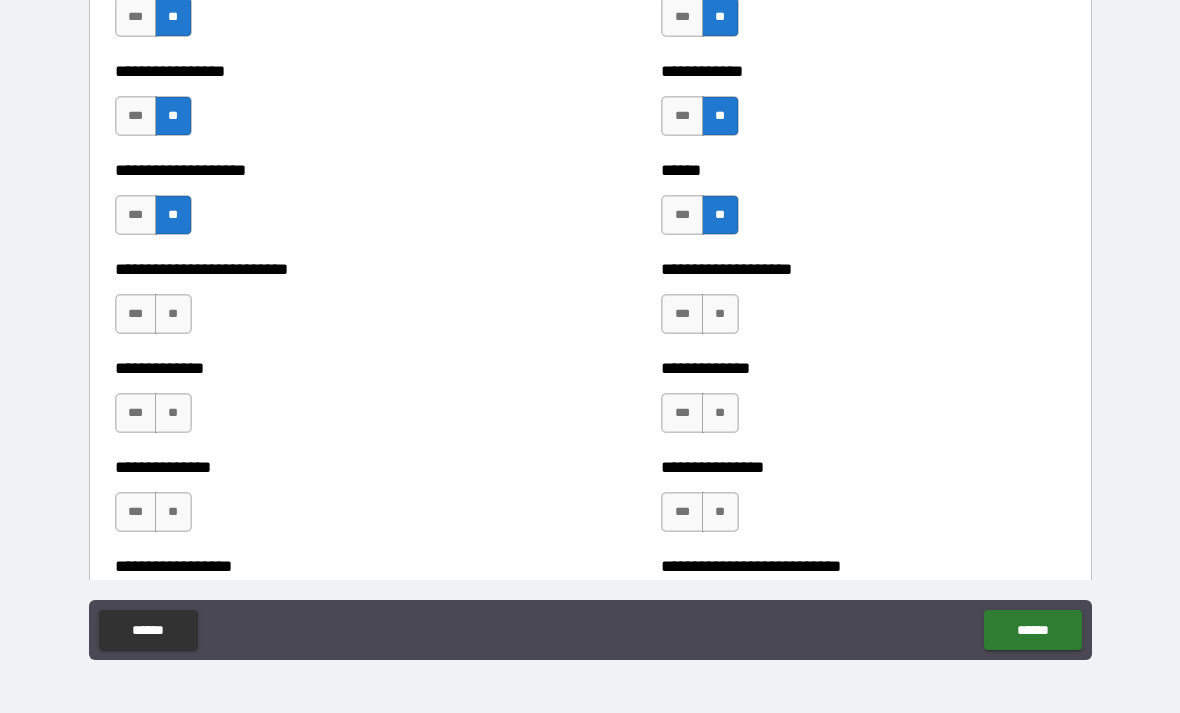 scroll, scrollTop: 3336, scrollLeft: 0, axis: vertical 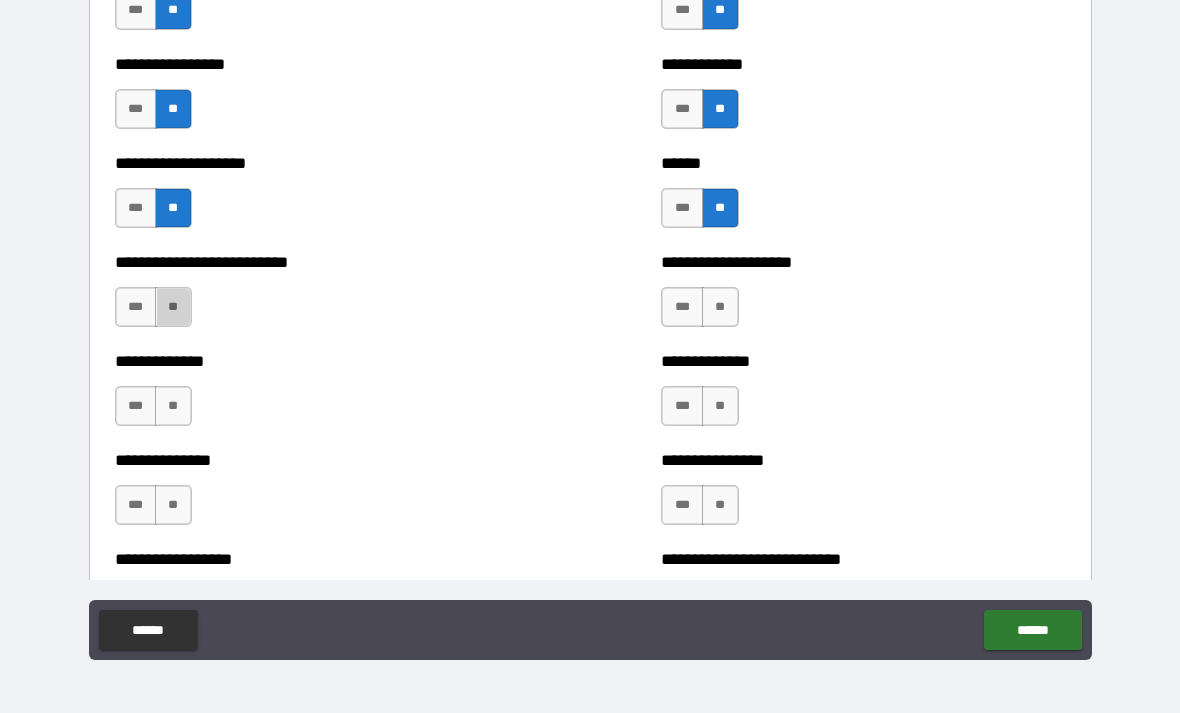 click on "**" at bounding box center (173, 307) 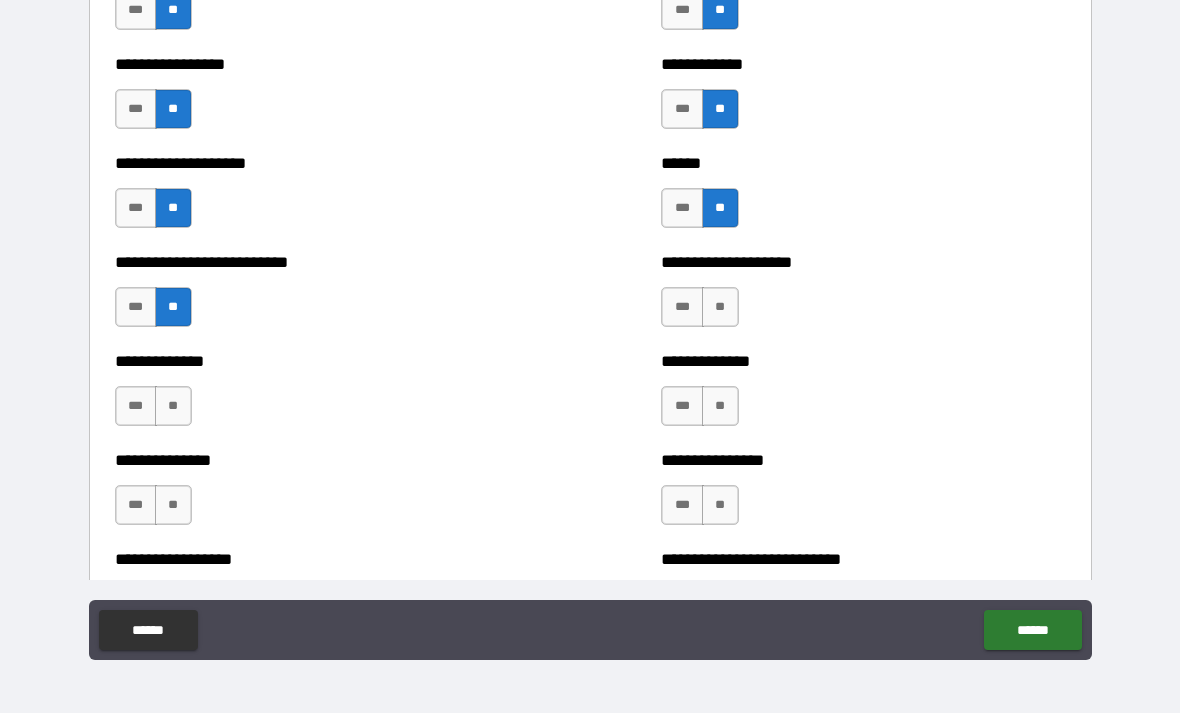 click on "**" at bounding box center (720, 307) 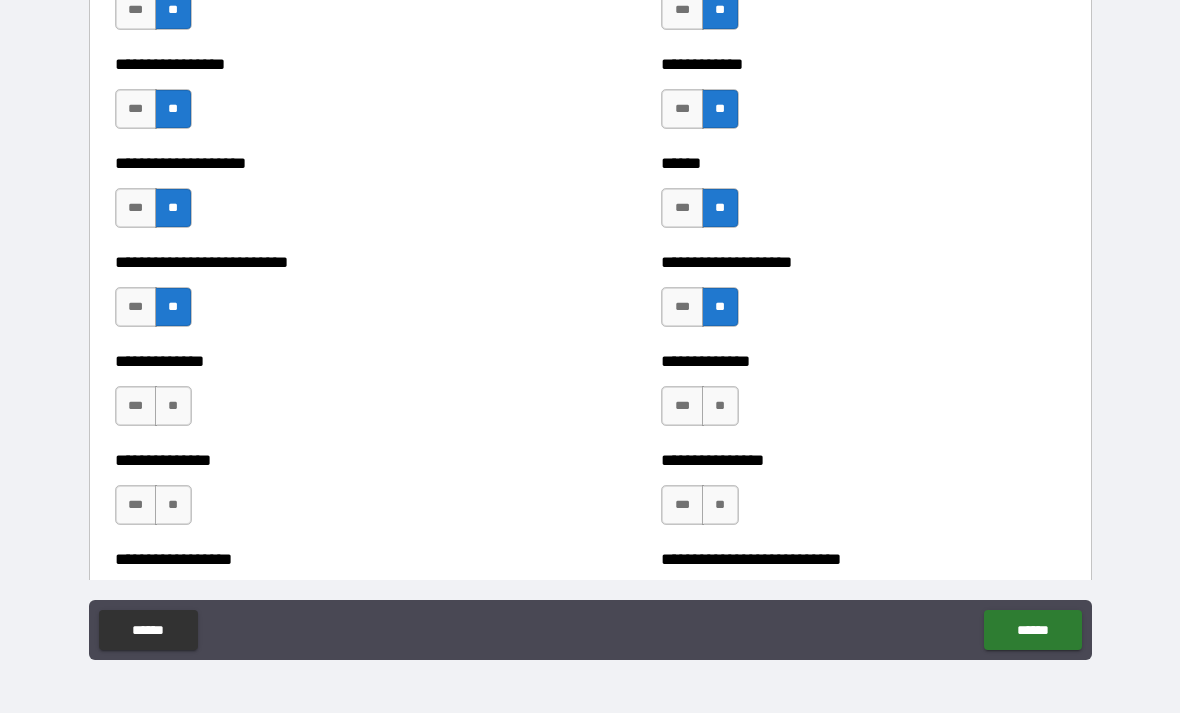 click on "**" at bounding box center [173, 406] 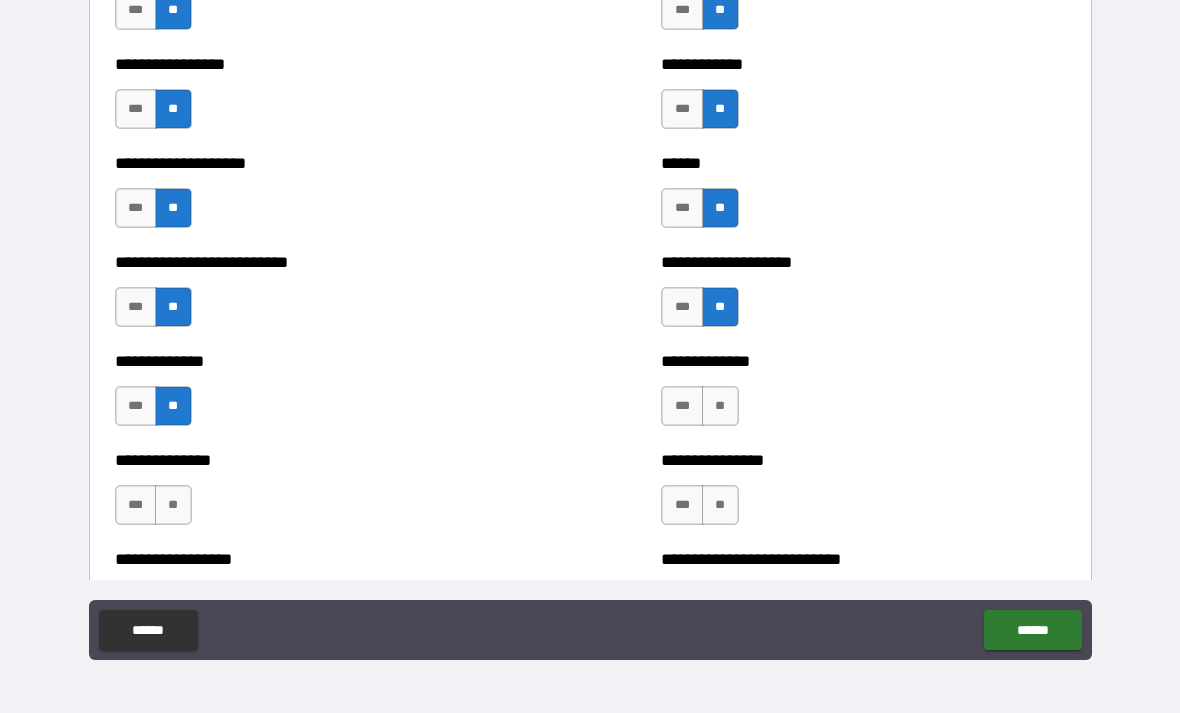 click on "**" at bounding box center (720, 406) 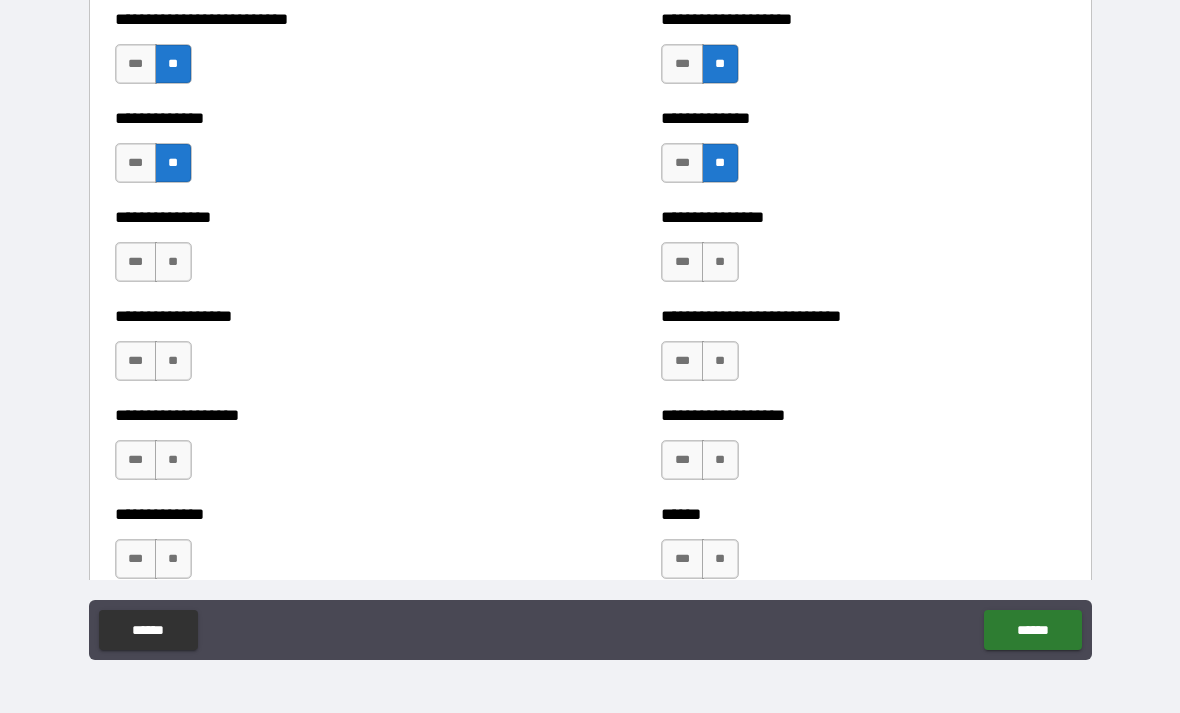 scroll, scrollTop: 3593, scrollLeft: 0, axis: vertical 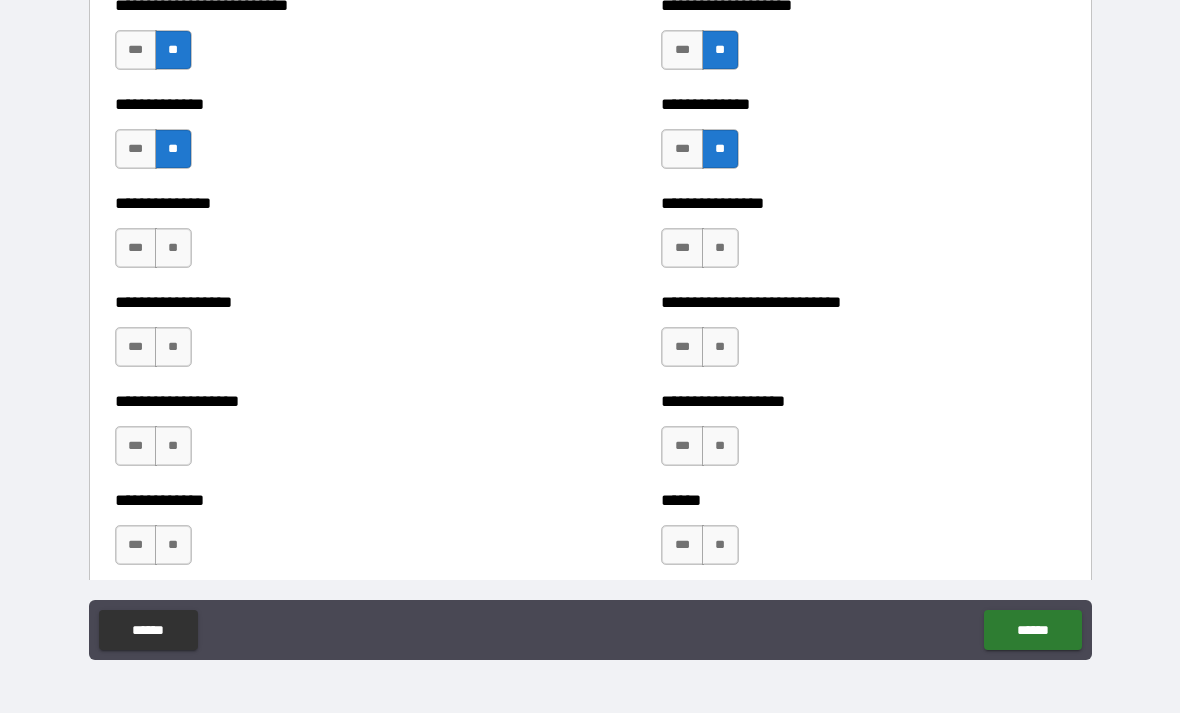 click on "**" at bounding box center [173, 248] 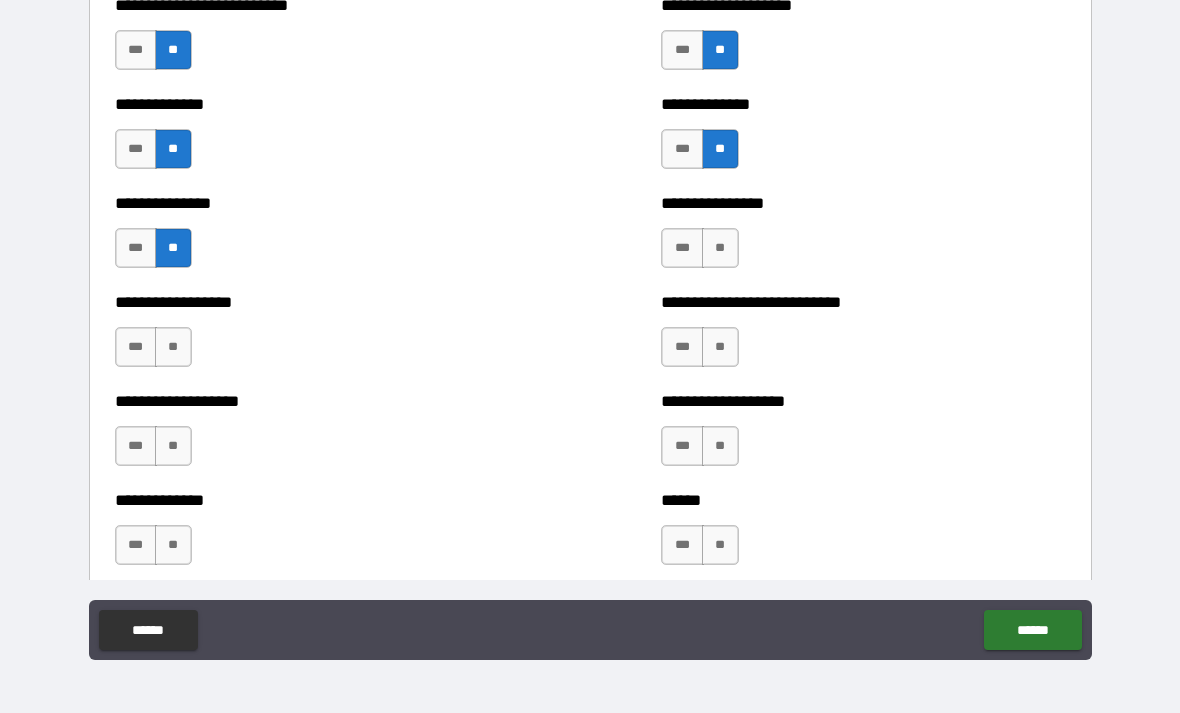 click on "**" at bounding box center (720, 248) 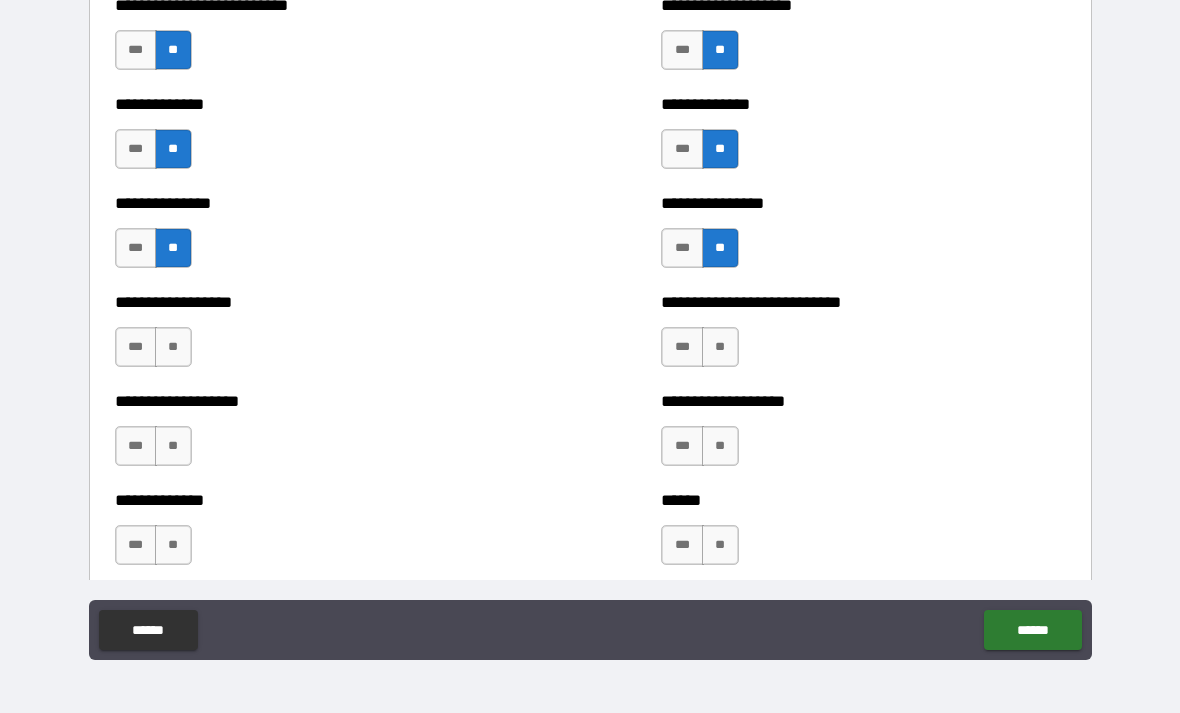 click on "**" at bounding box center [173, 347] 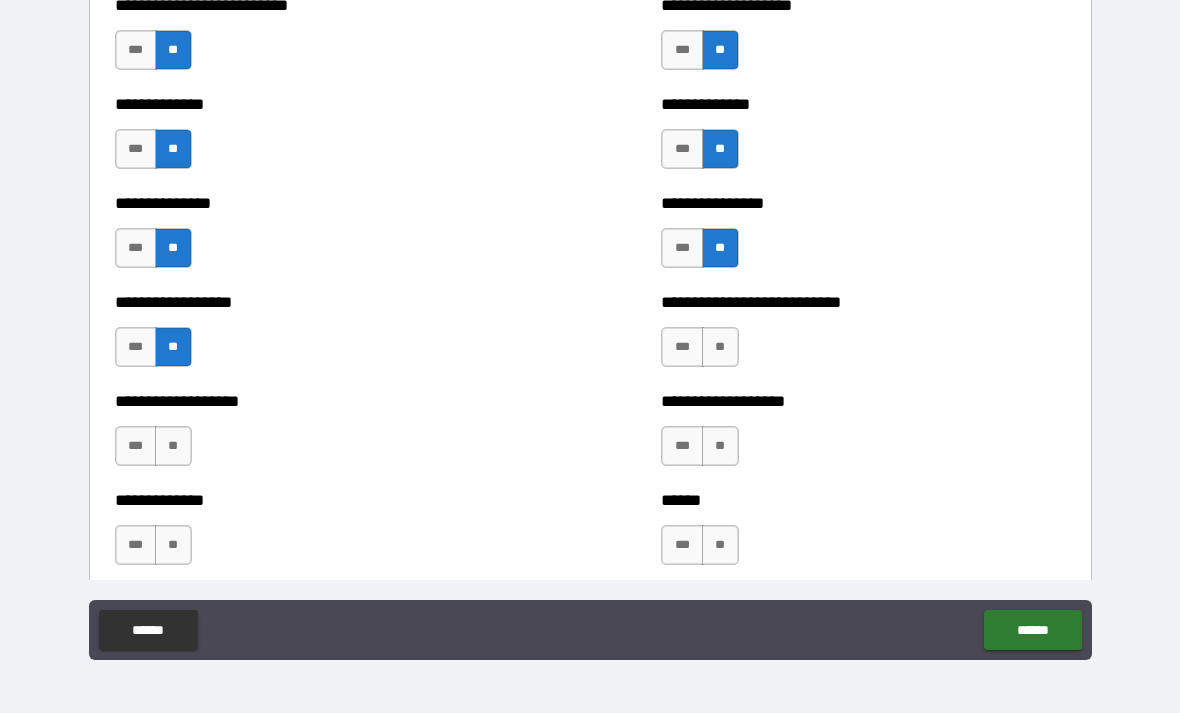 click on "**" at bounding box center (720, 347) 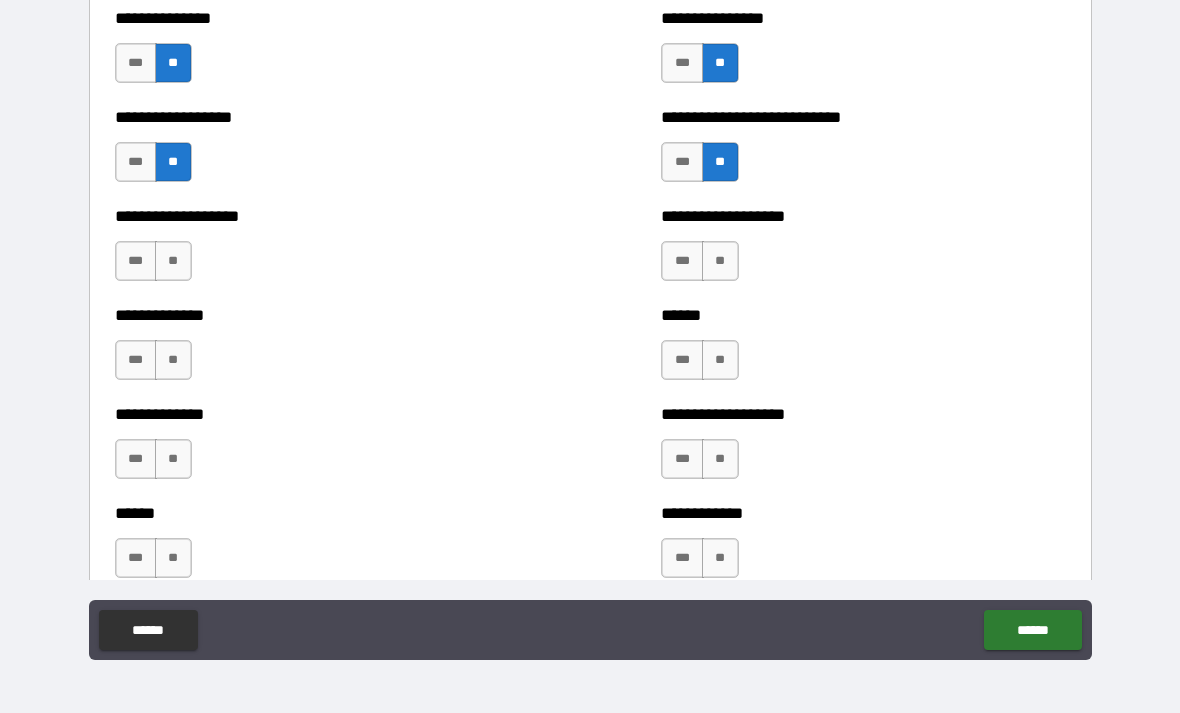 scroll, scrollTop: 3782, scrollLeft: 0, axis: vertical 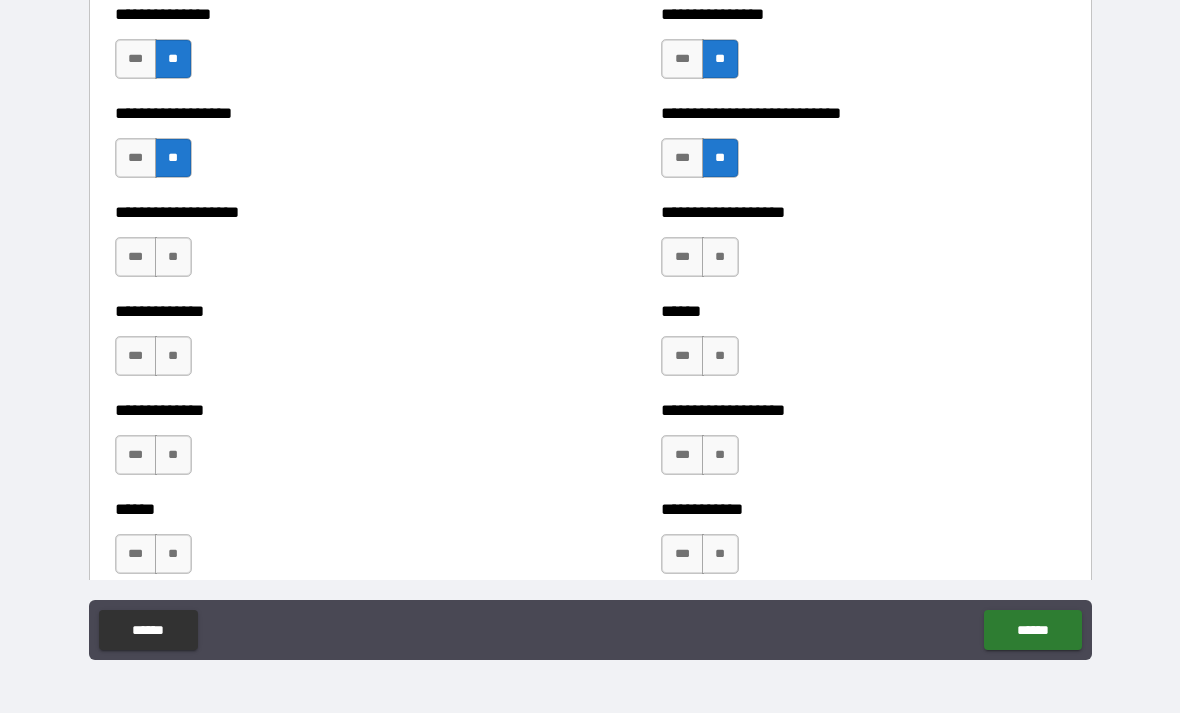 click on "**" at bounding box center [173, 257] 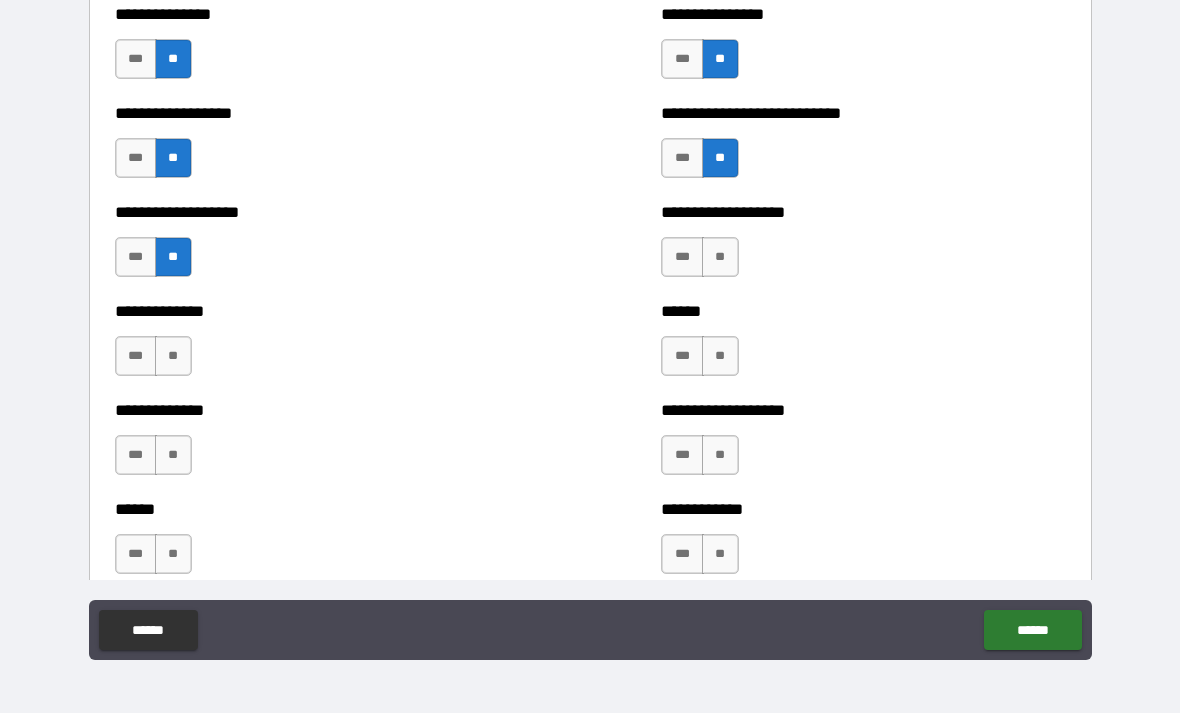 click on "**" at bounding box center [720, 257] 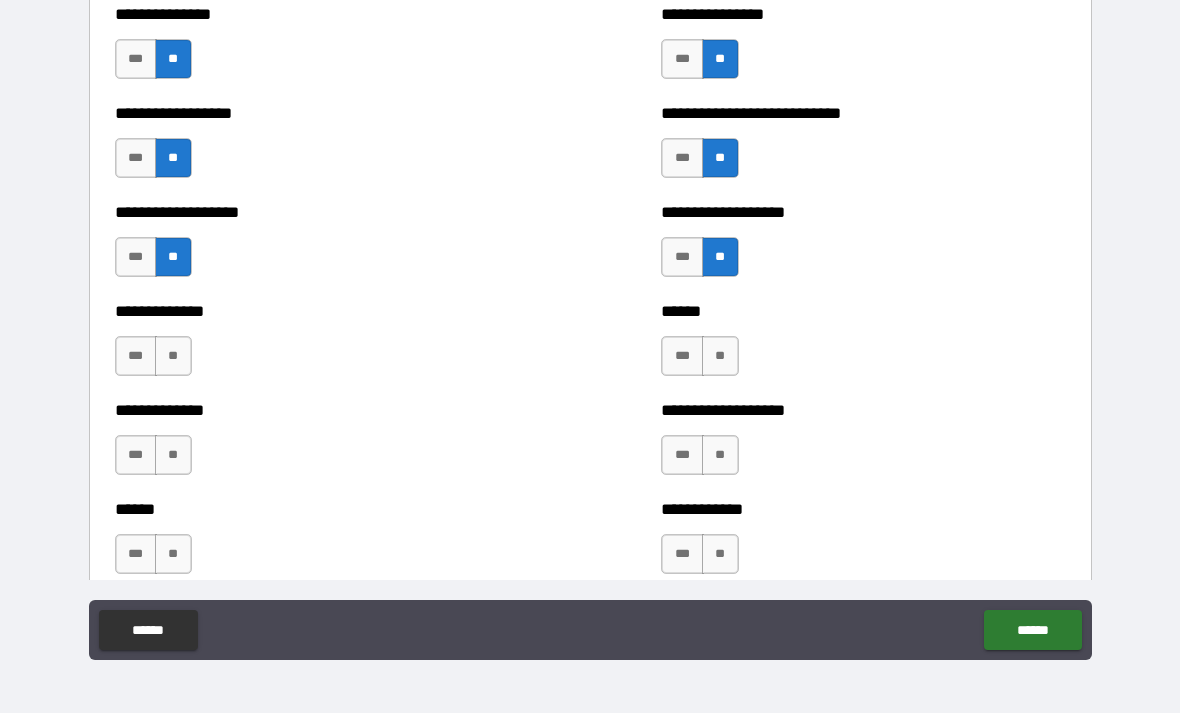 click on "**" at bounding box center [173, 356] 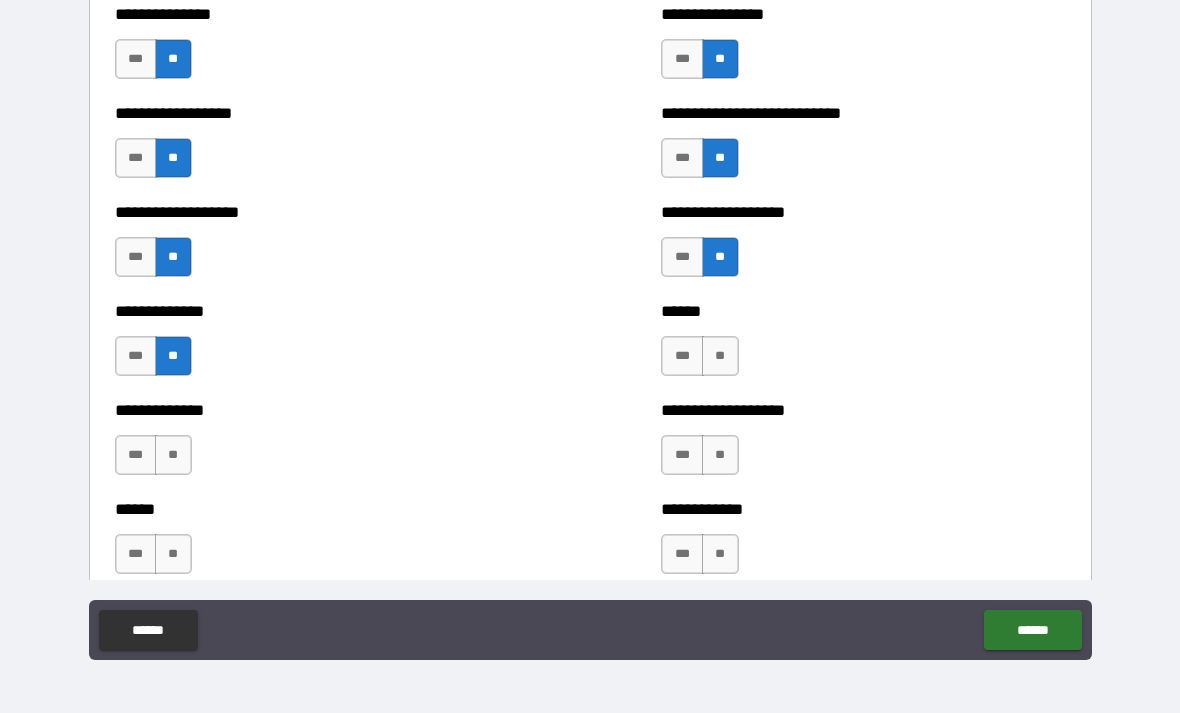 click on "**" at bounding box center [720, 356] 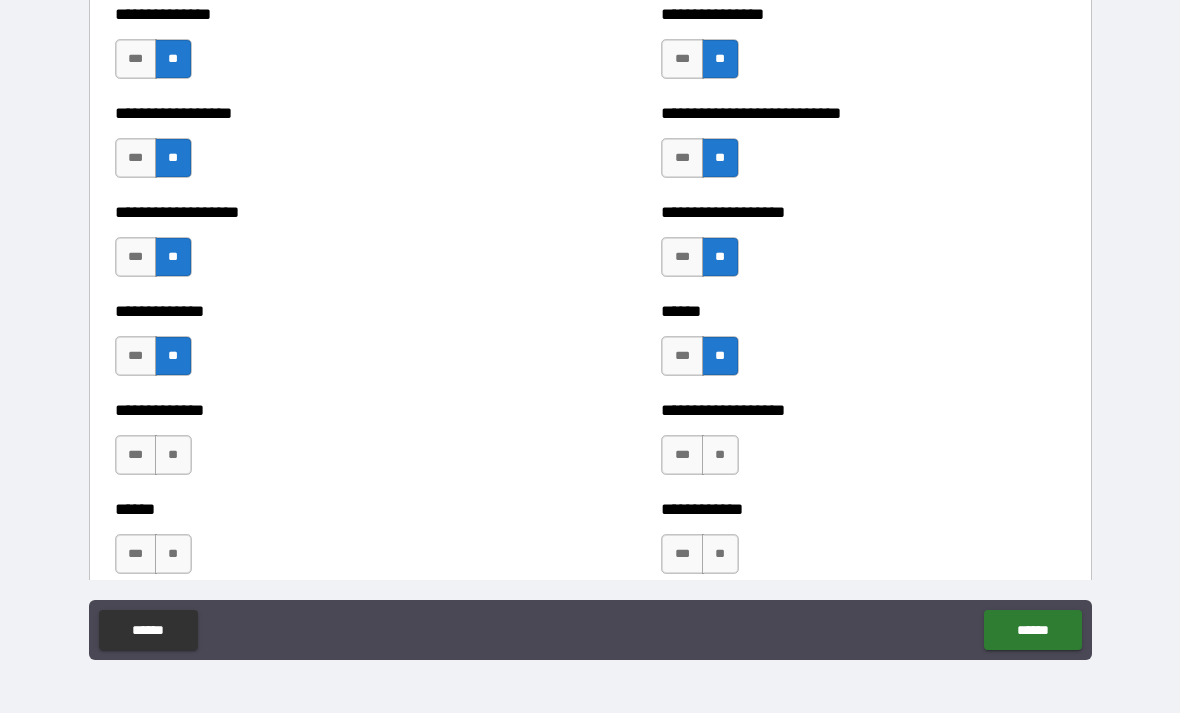 click on "**" at bounding box center (173, 455) 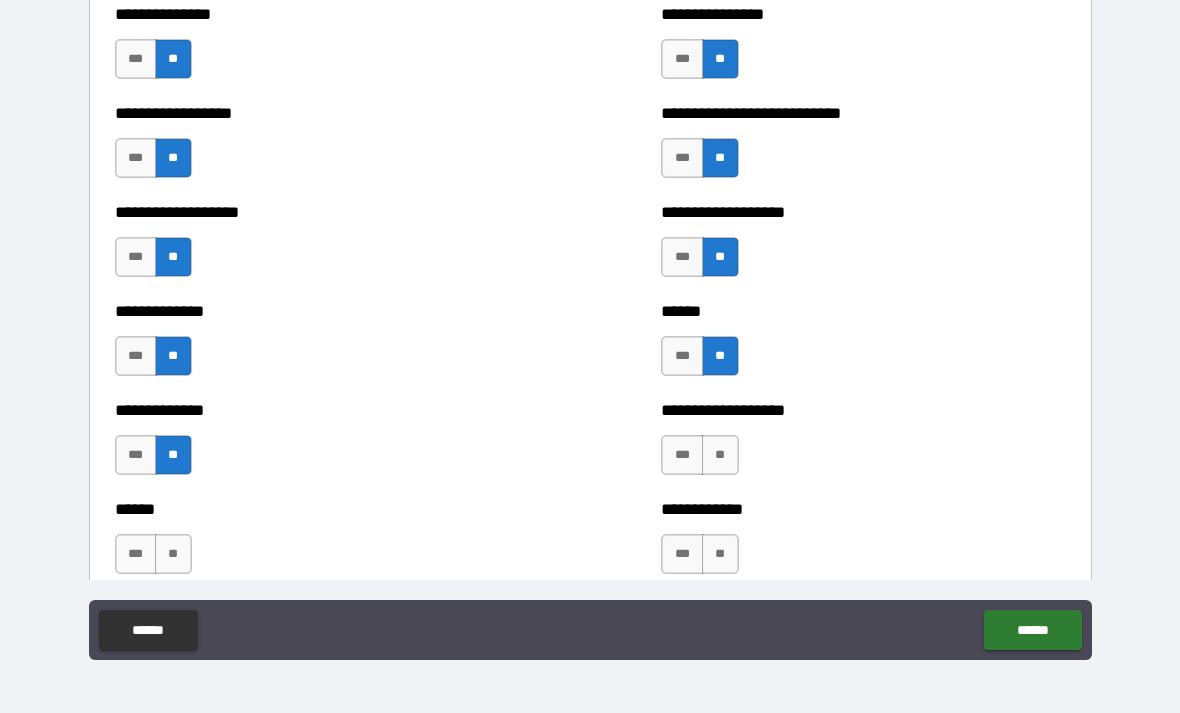 click on "**" at bounding box center (720, 455) 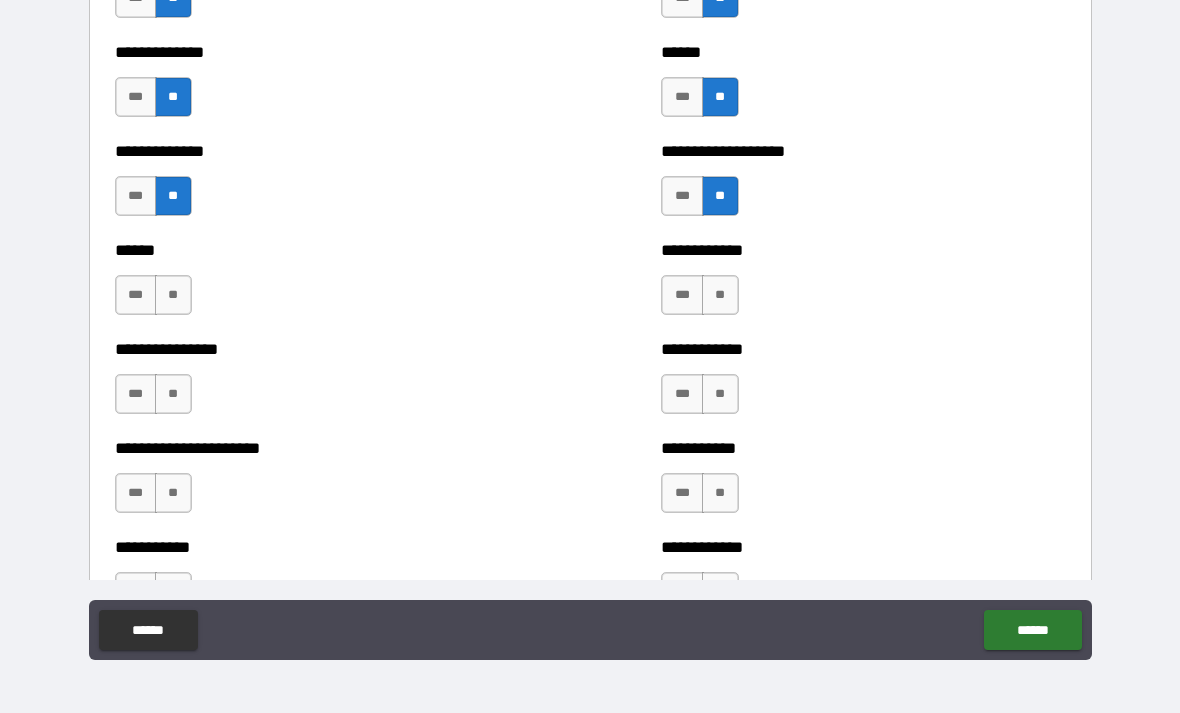 scroll, scrollTop: 4042, scrollLeft: 0, axis: vertical 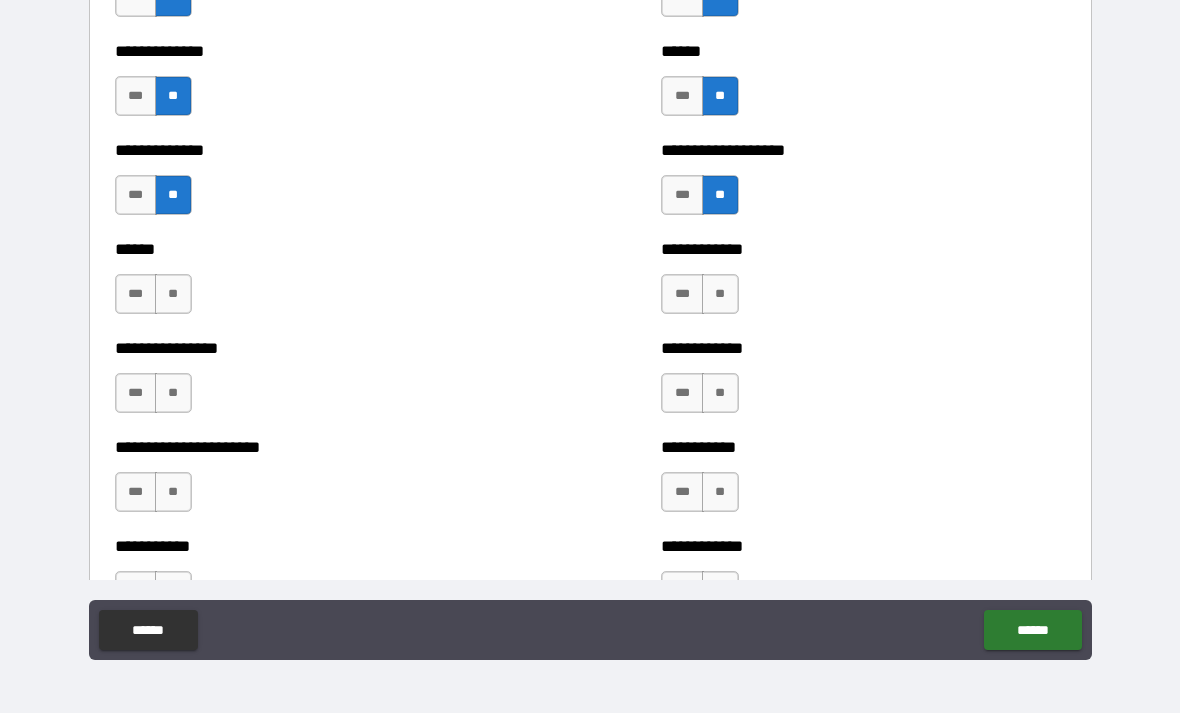 click on "**" at bounding box center [173, 294] 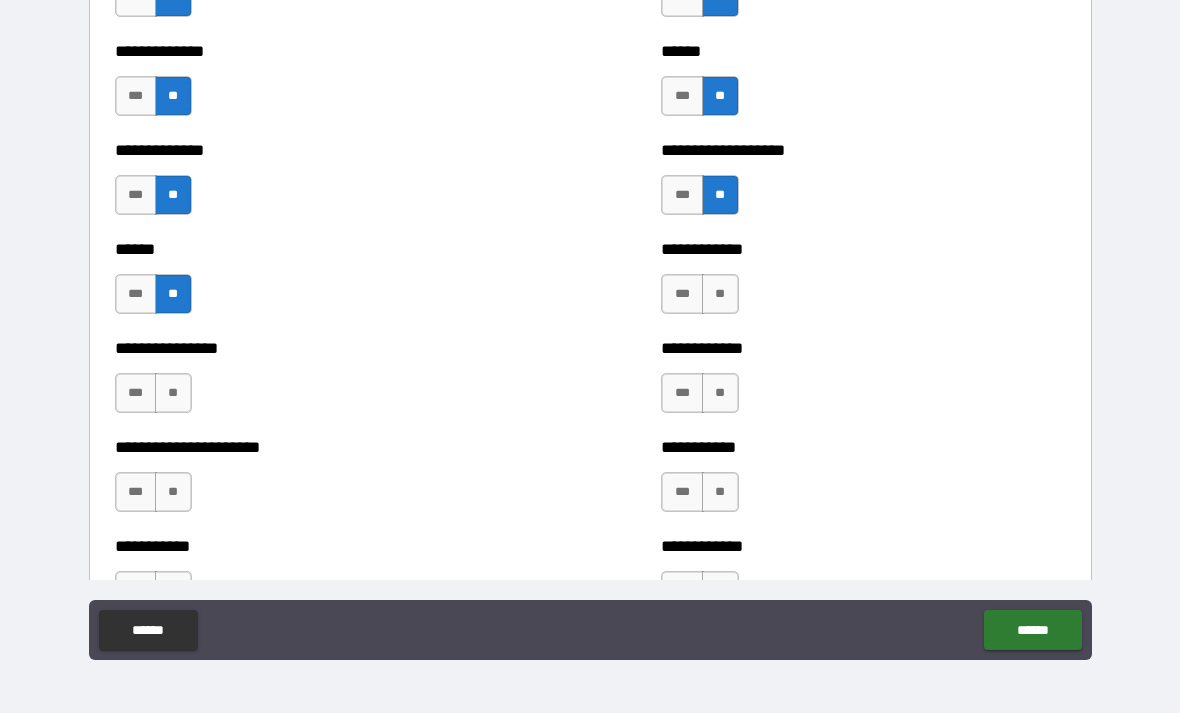 click on "**" at bounding box center (720, 294) 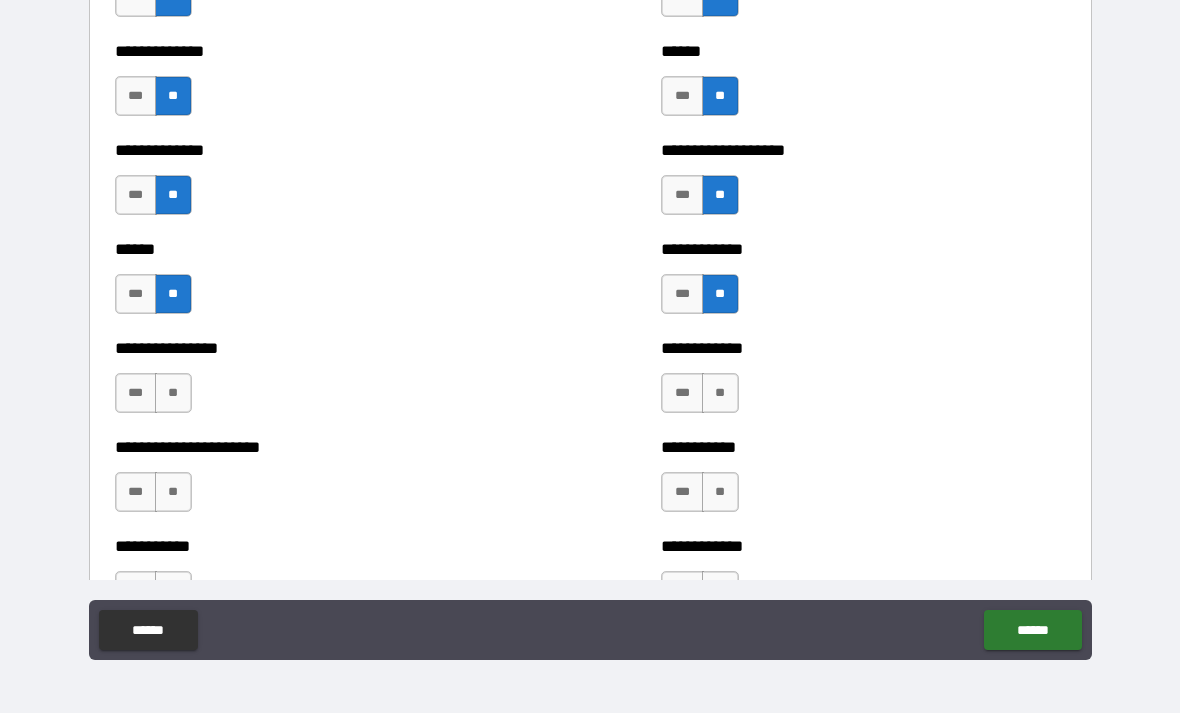 click on "**" at bounding box center [173, 393] 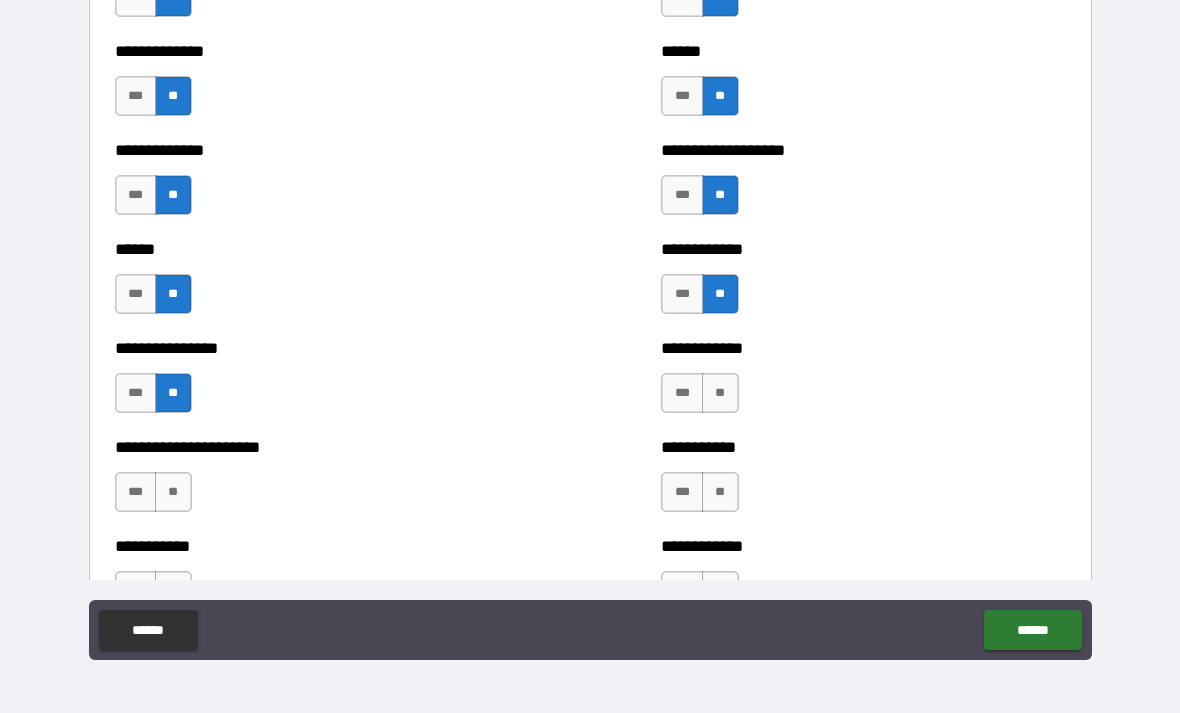 click on "**" at bounding box center (720, 393) 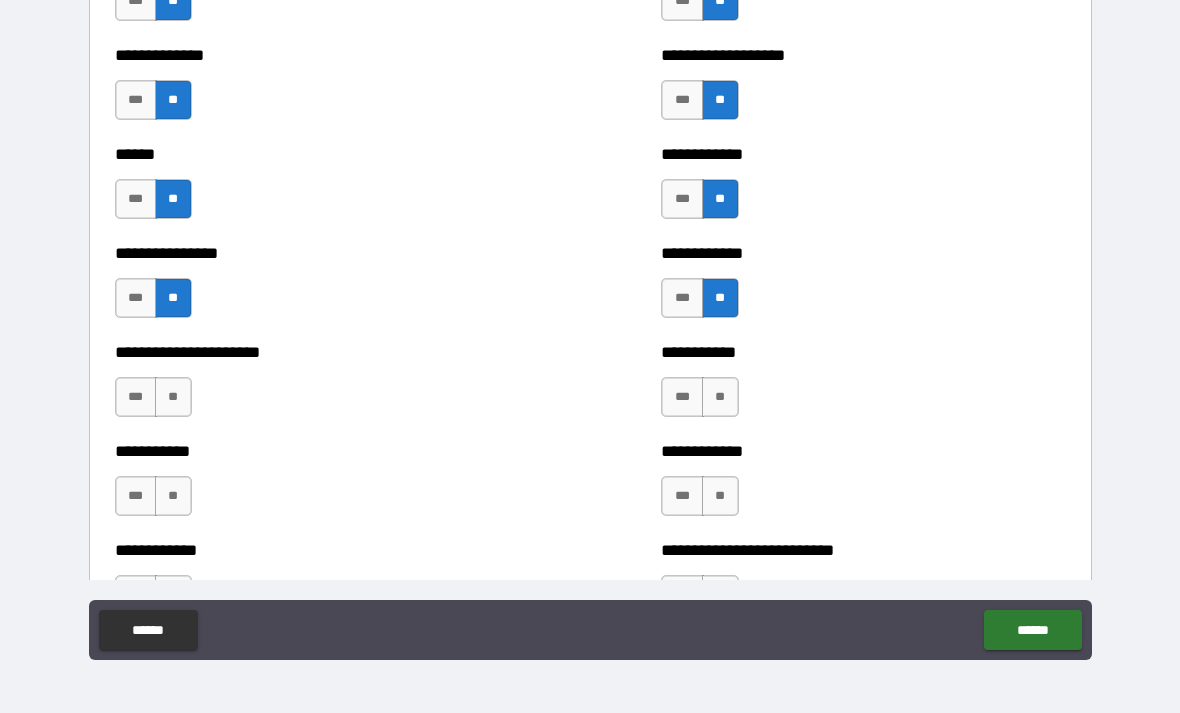 scroll, scrollTop: 4138, scrollLeft: 0, axis: vertical 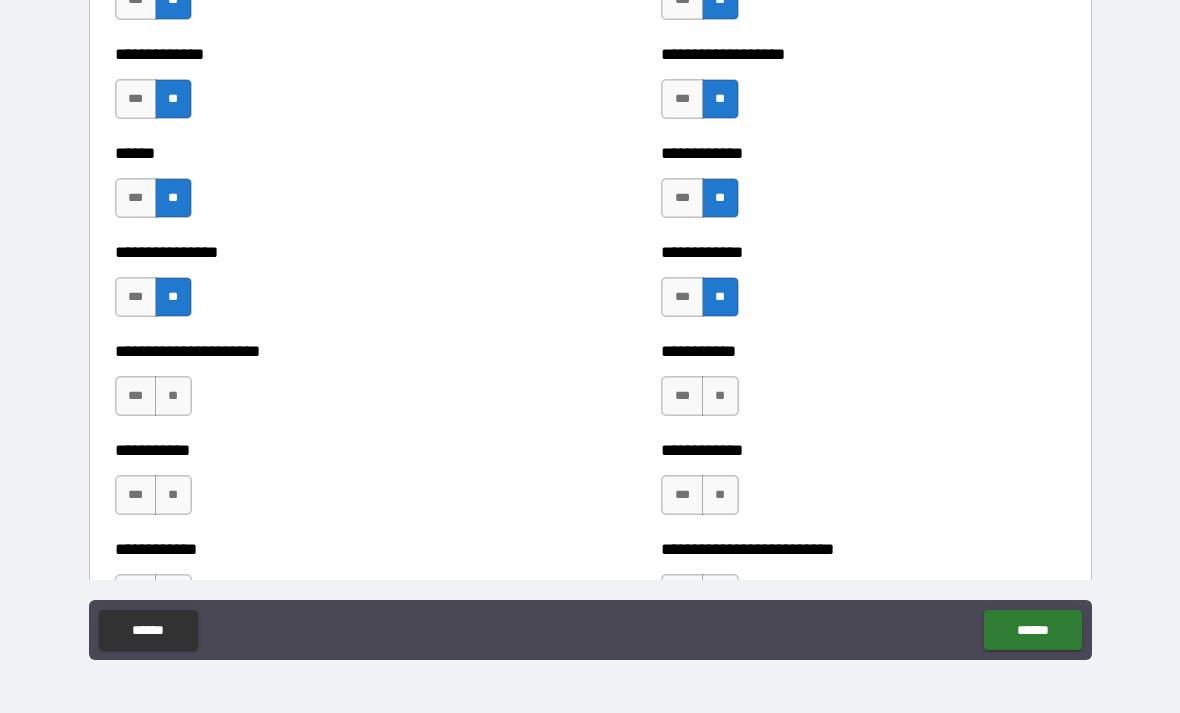 click on "**" at bounding box center [173, 396] 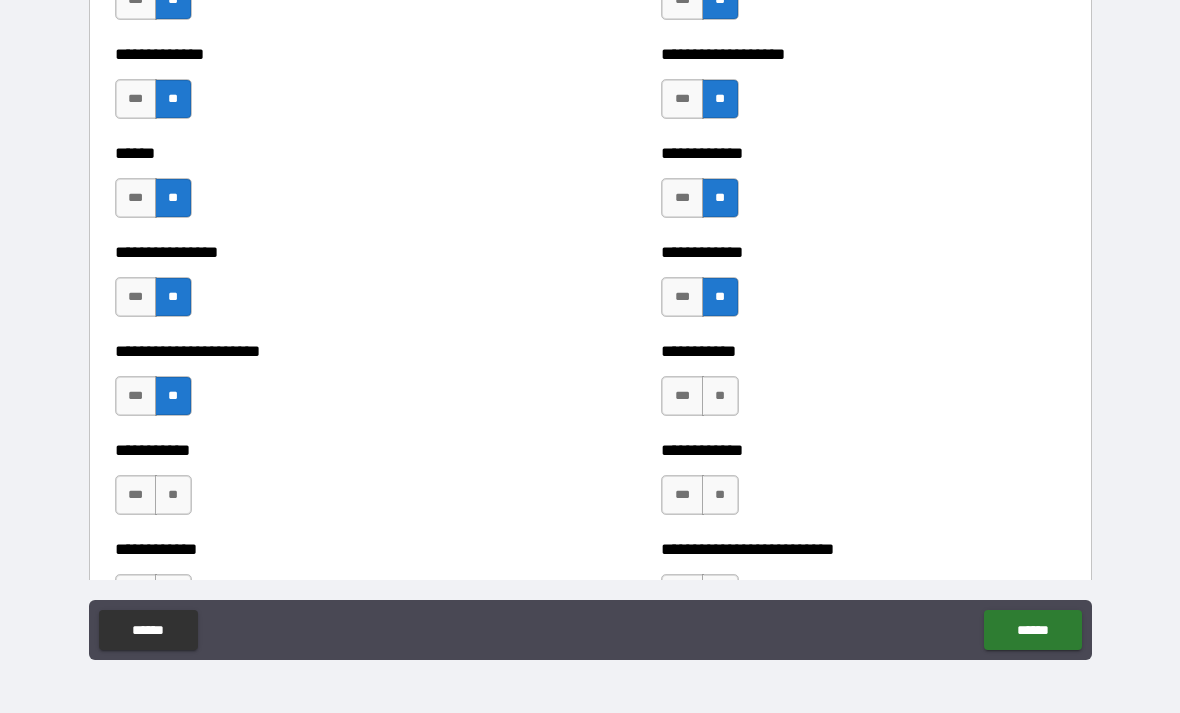 click on "**" at bounding box center (720, 396) 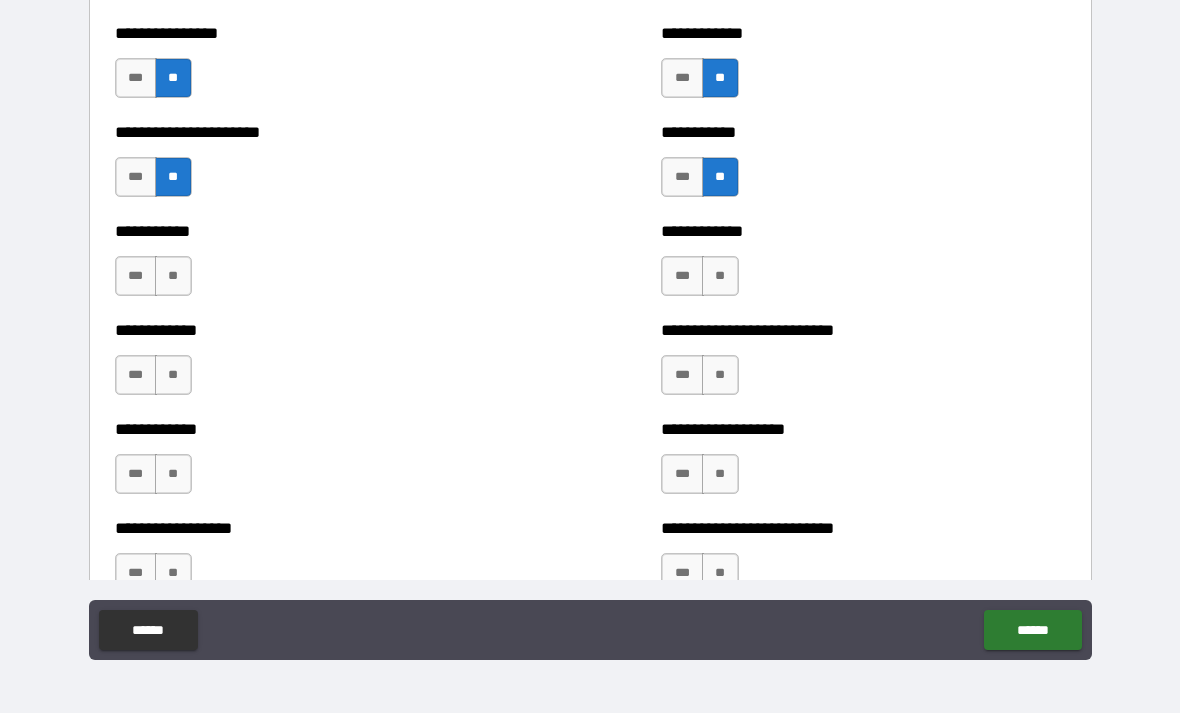 scroll, scrollTop: 4375, scrollLeft: 0, axis: vertical 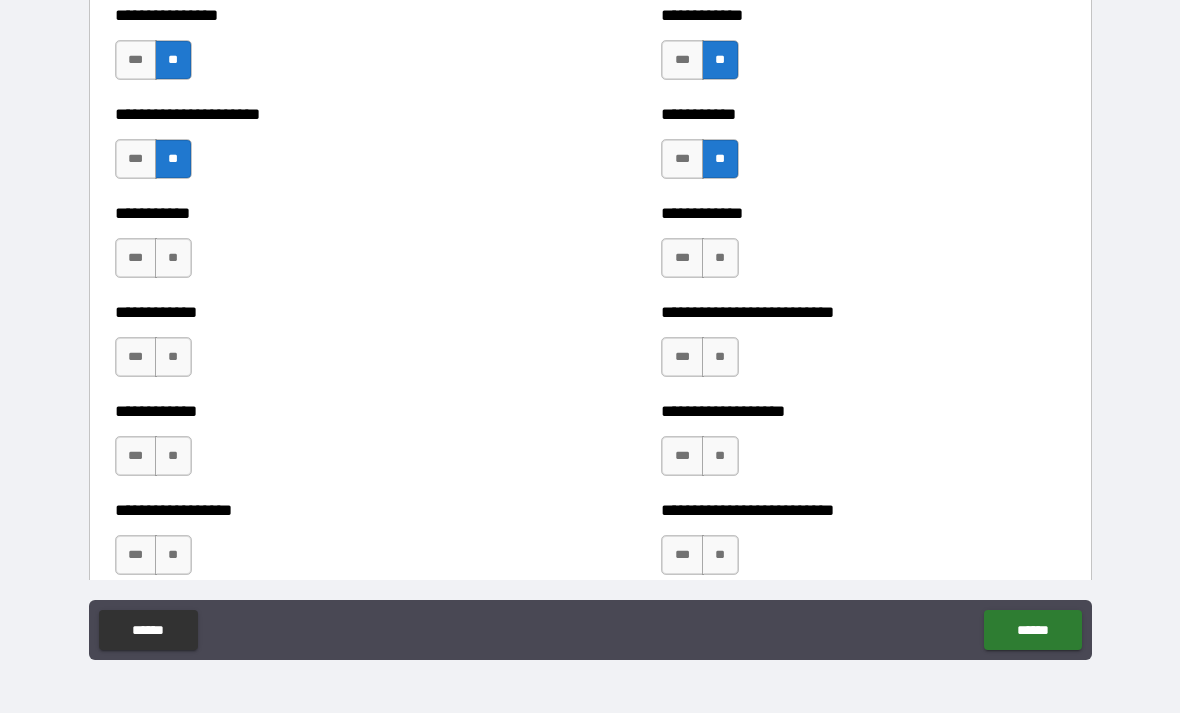 click on "**" at bounding box center [173, 258] 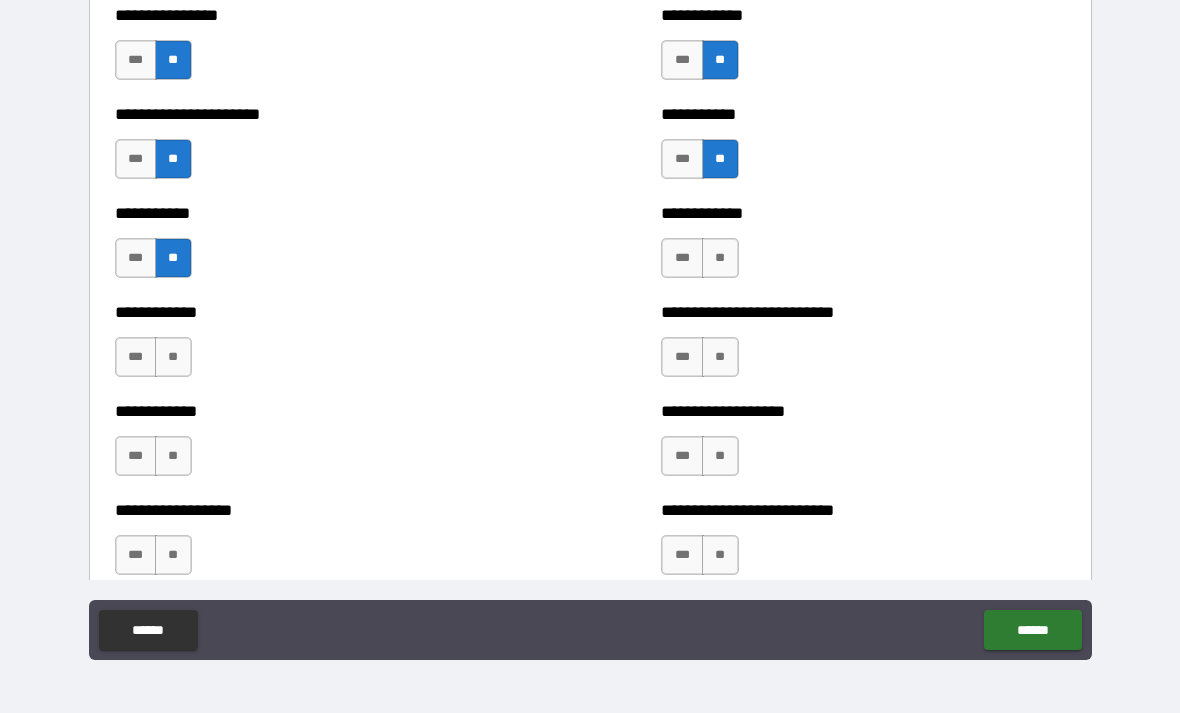 click on "**" at bounding box center (720, 258) 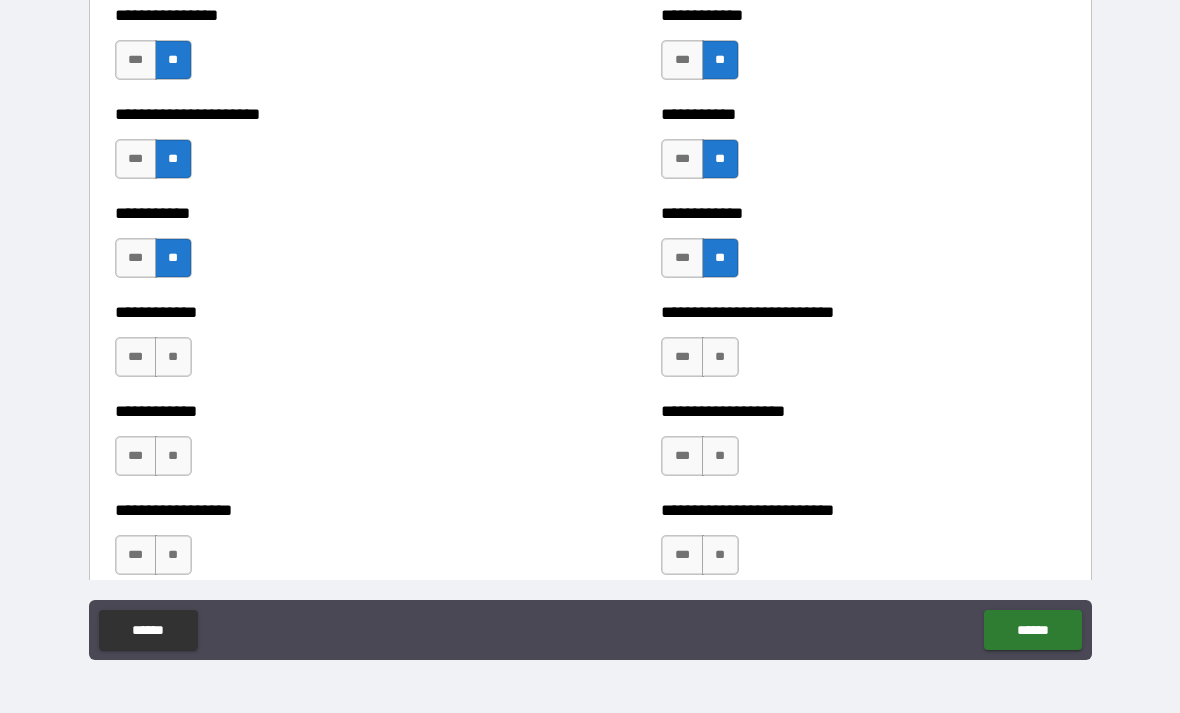 click on "**" at bounding box center (173, 357) 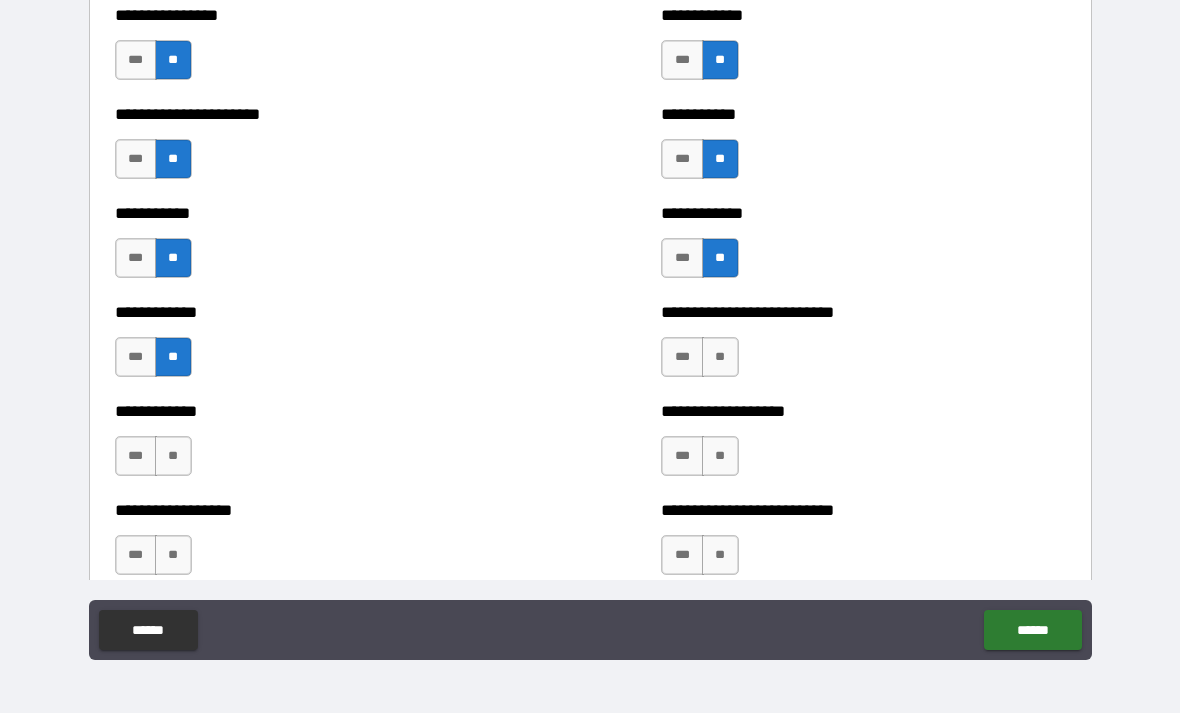 click on "**" at bounding box center [720, 357] 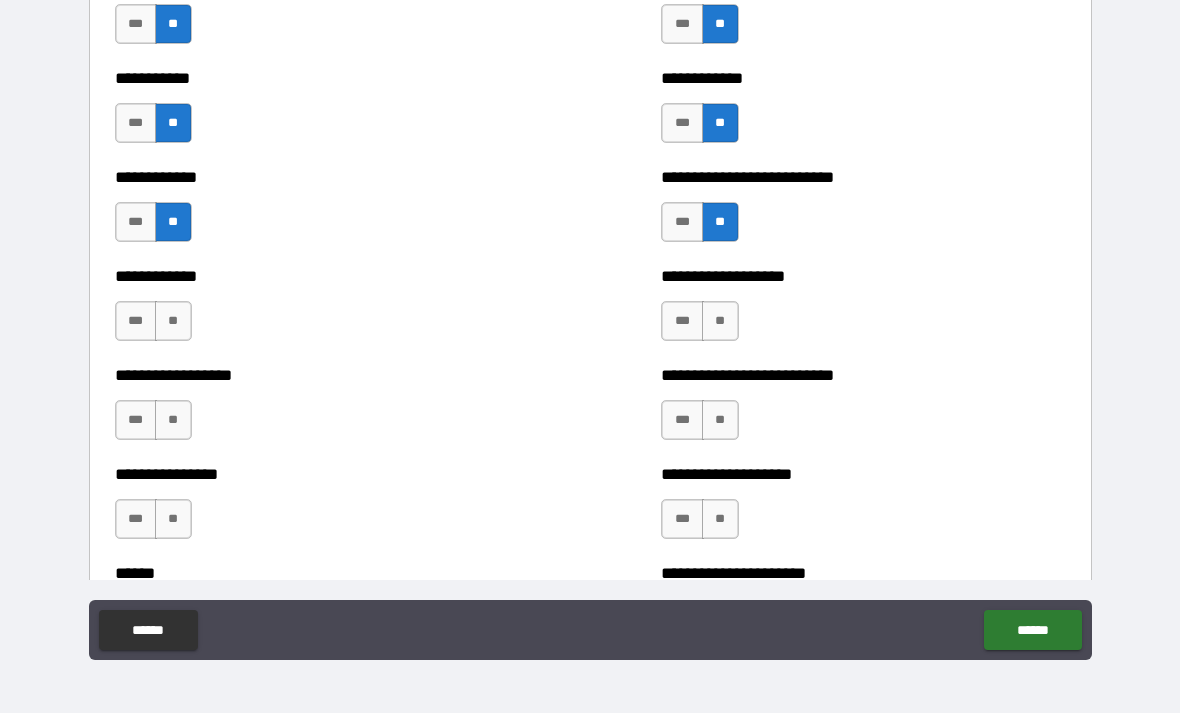 scroll, scrollTop: 4534, scrollLeft: 0, axis: vertical 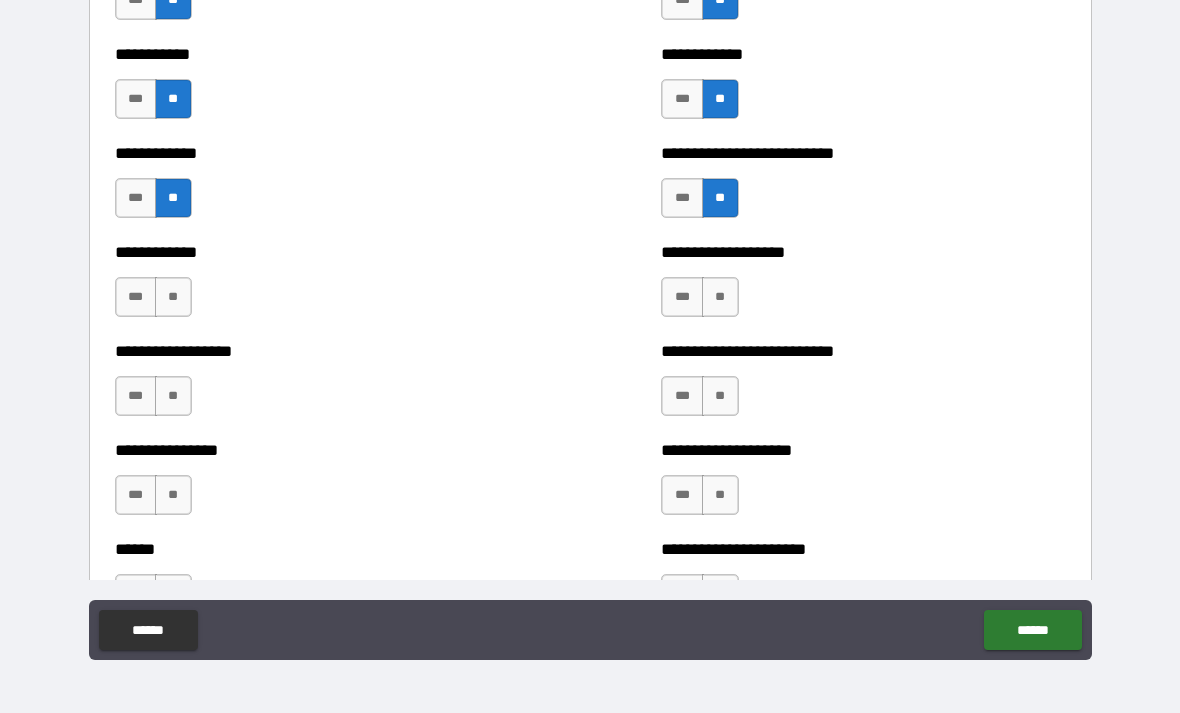 click on "**" at bounding box center (173, 297) 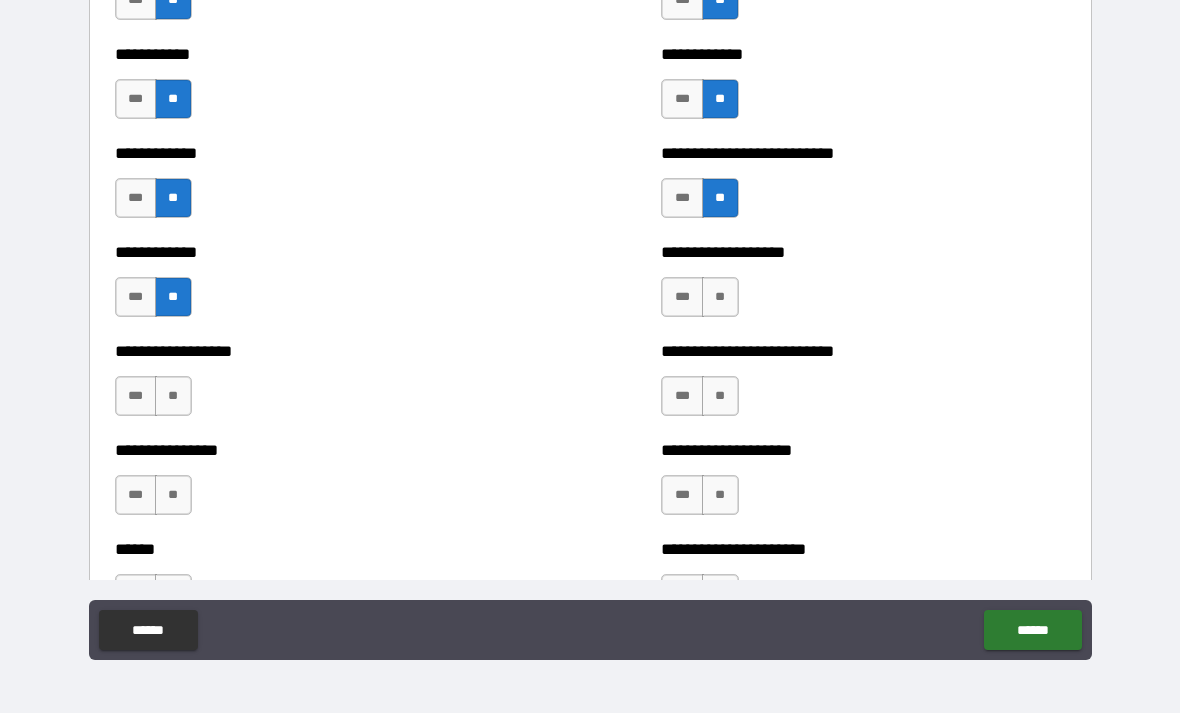 click on "**" at bounding box center [720, 297] 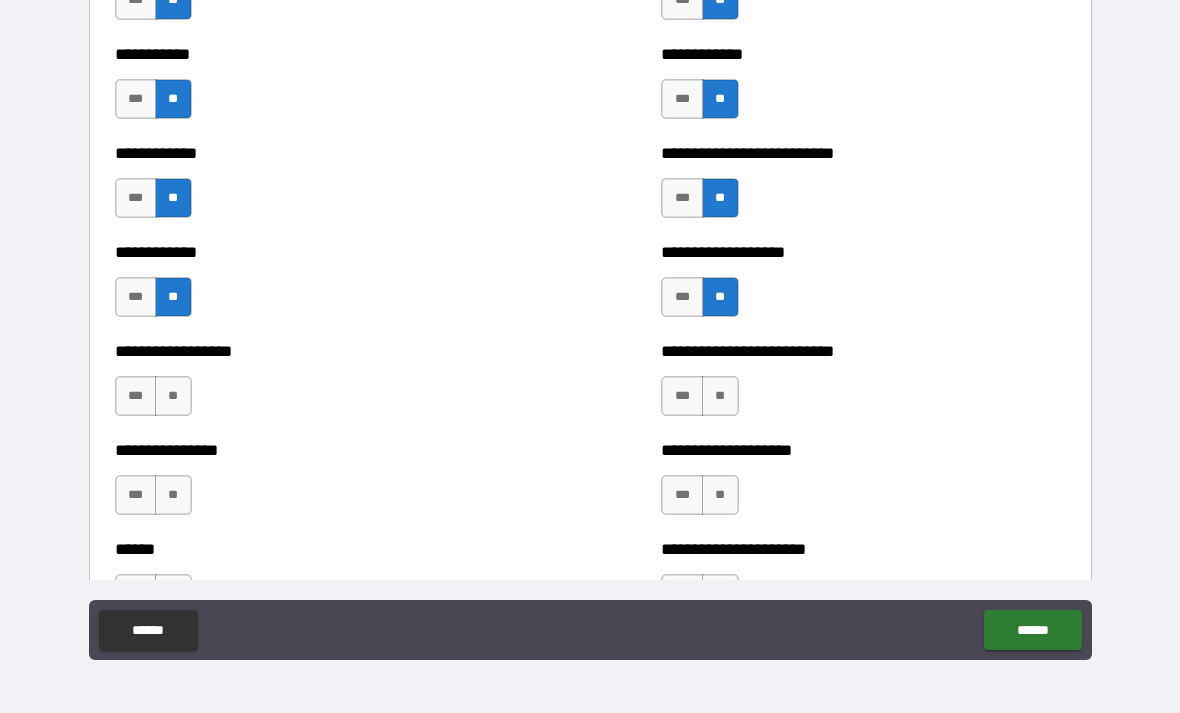 click on "**" at bounding box center [173, 396] 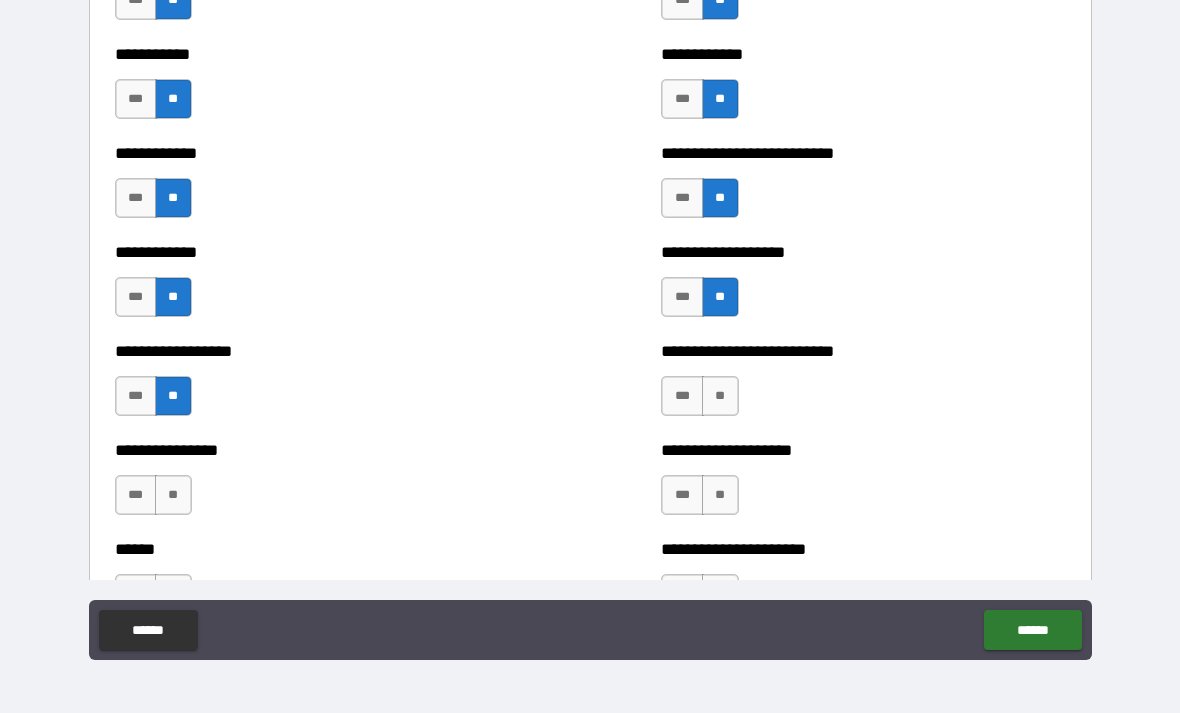 click on "**" at bounding box center (720, 396) 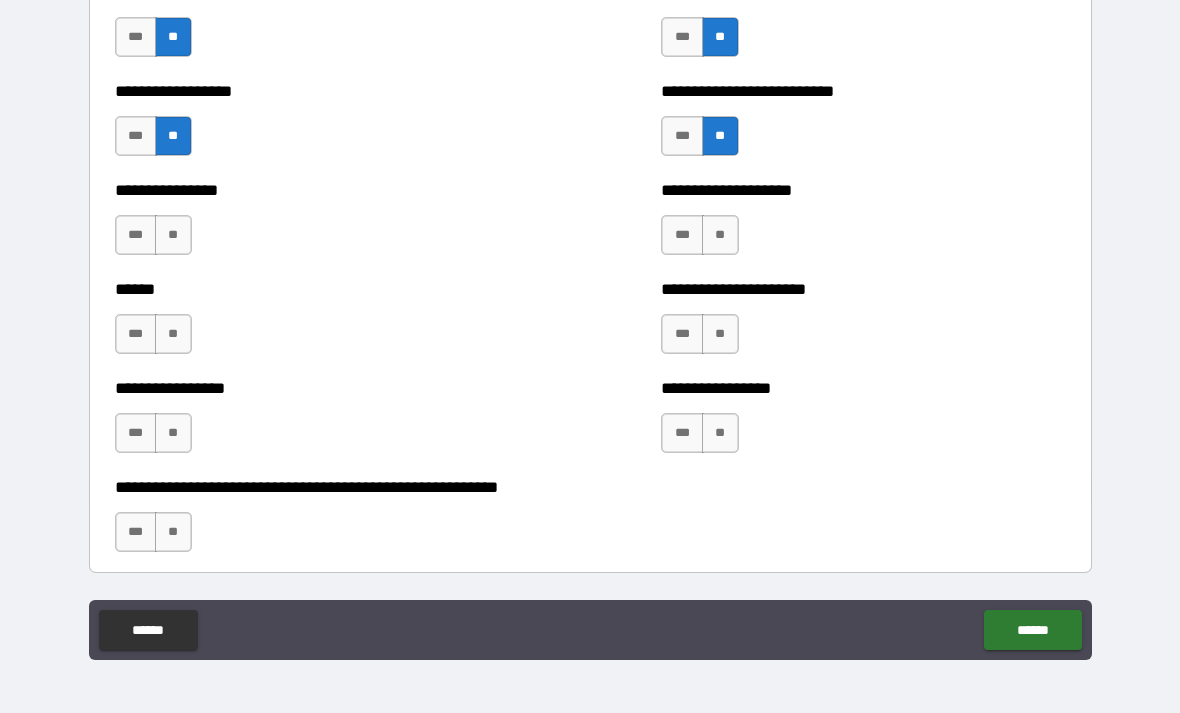 scroll, scrollTop: 4798, scrollLeft: 0, axis: vertical 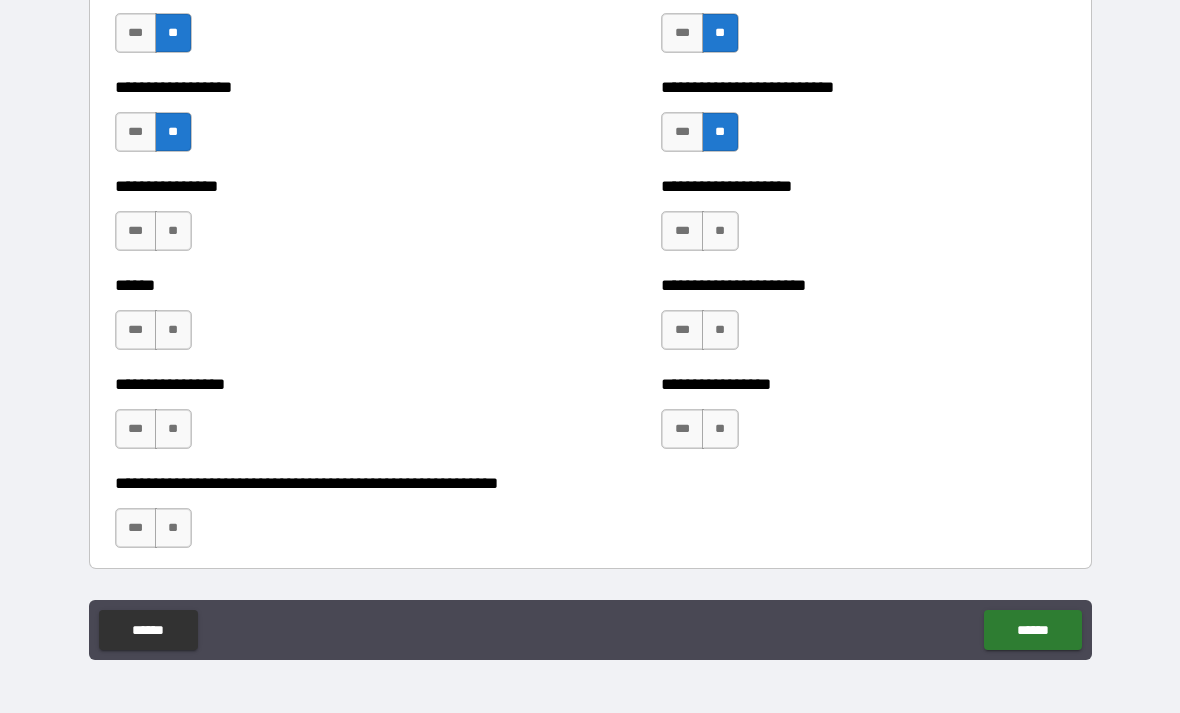 click on "**" at bounding box center [173, 231] 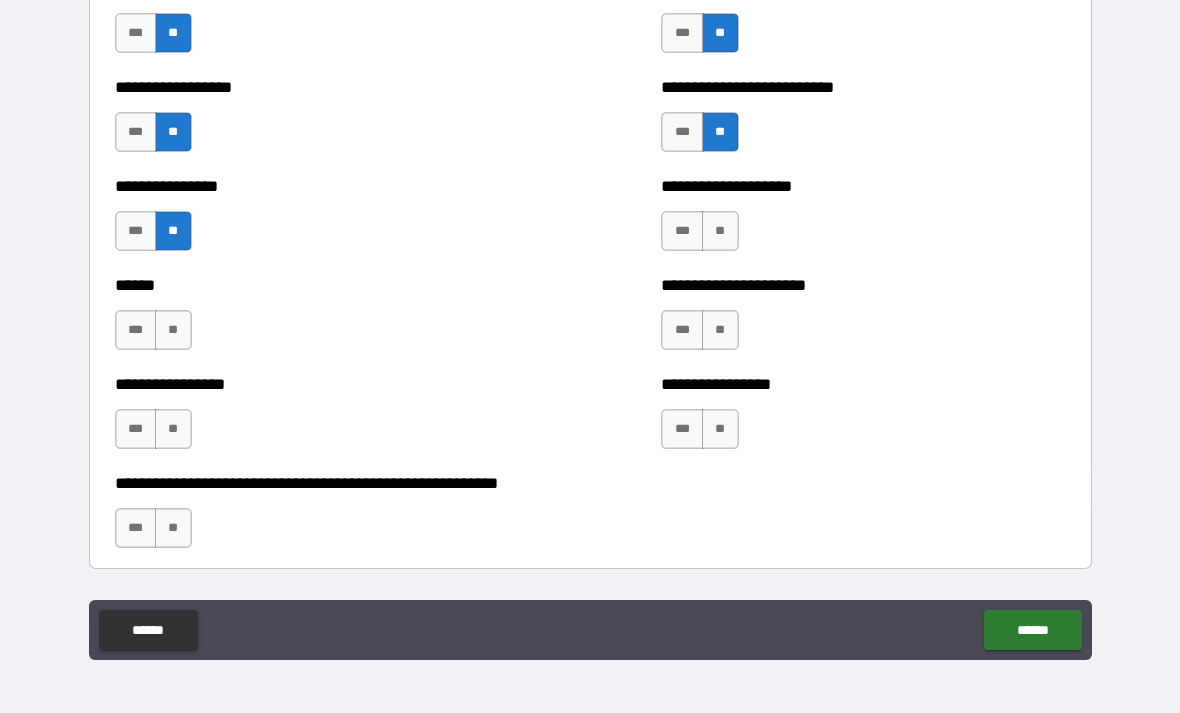 click on "**" at bounding box center [720, 231] 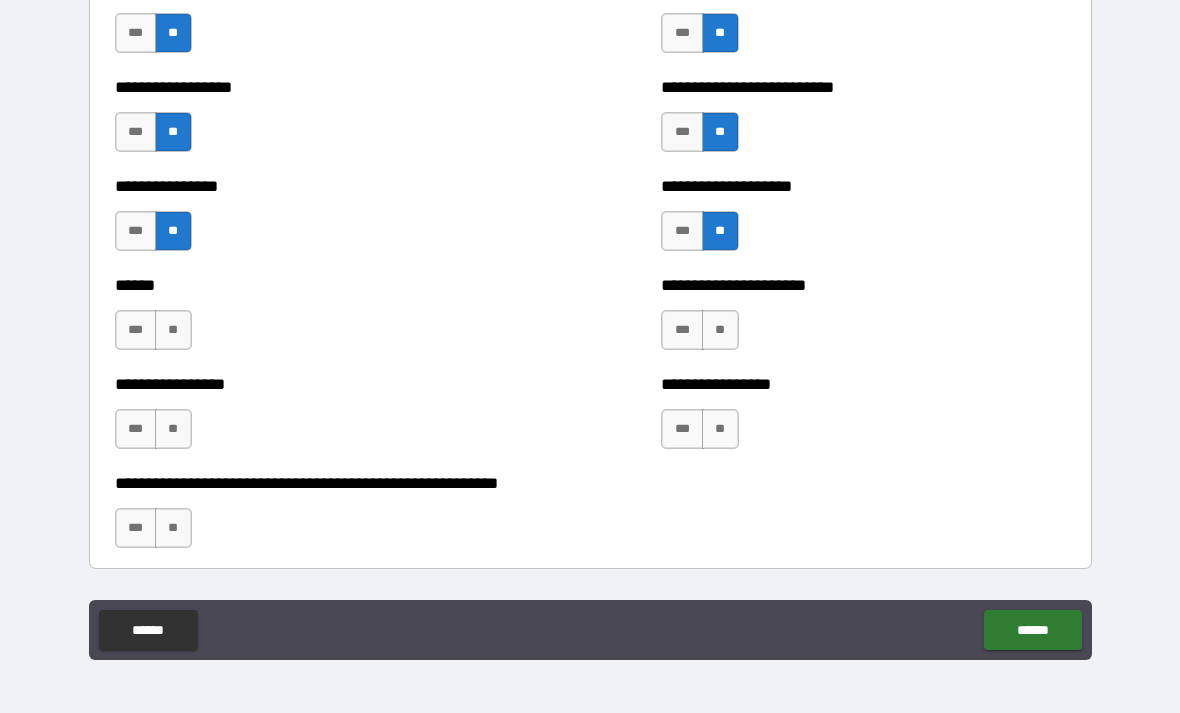 click on "**" at bounding box center (173, 330) 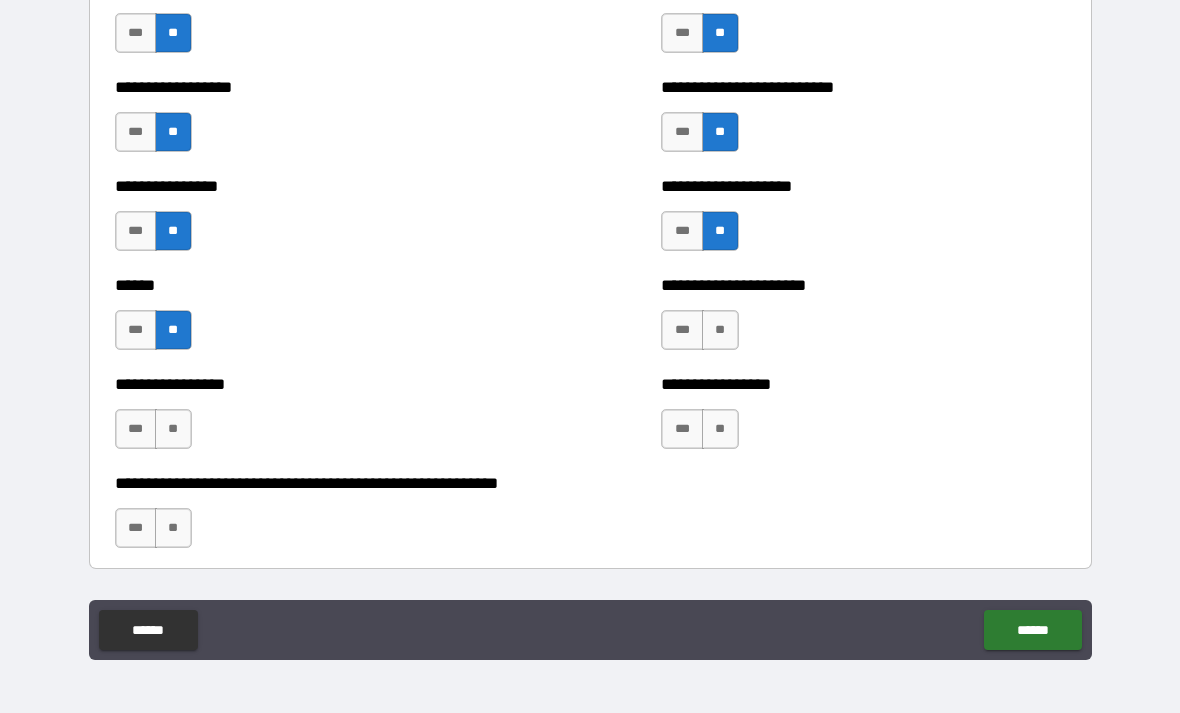 click on "**" at bounding box center [720, 330] 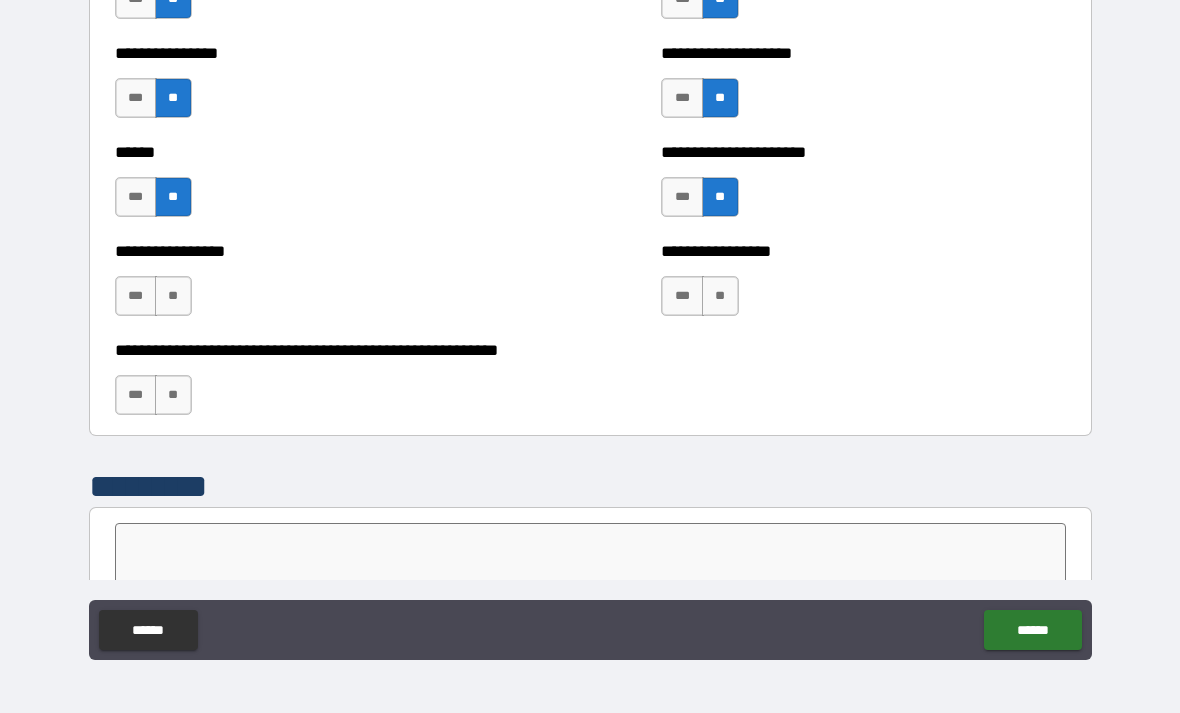 scroll, scrollTop: 4933, scrollLeft: 0, axis: vertical 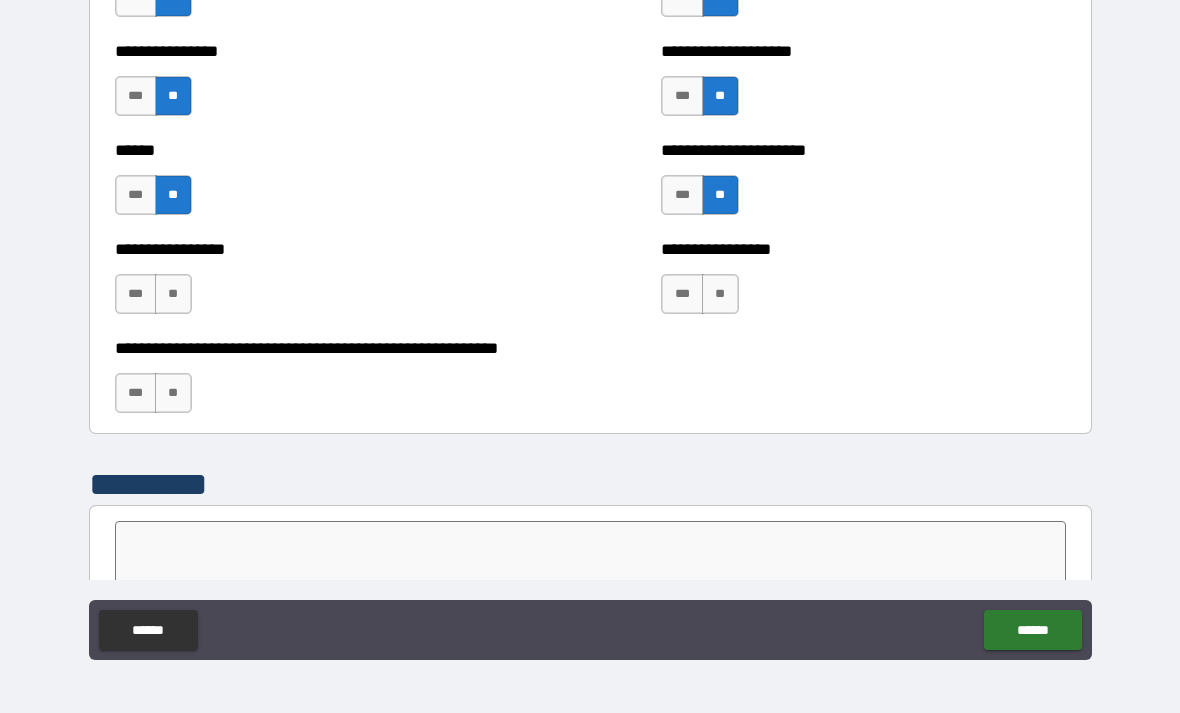 click on "**" at bounding box center (173, 294) 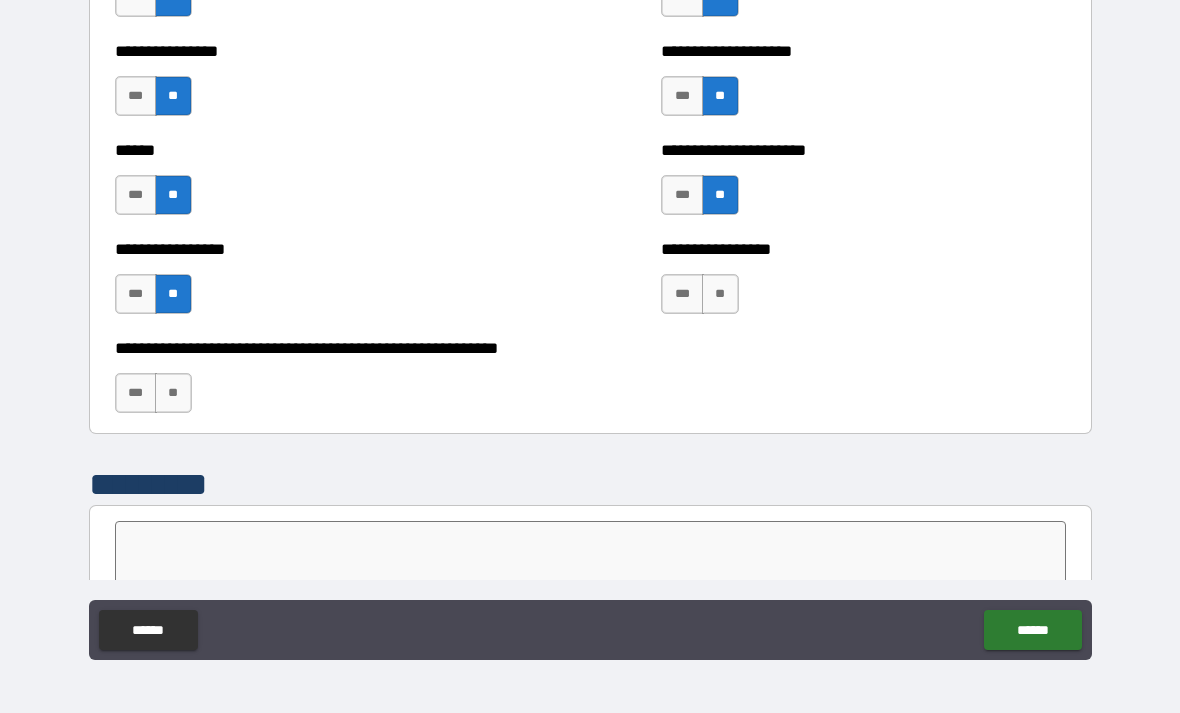 click on "**" at bounding box center [720, 294] 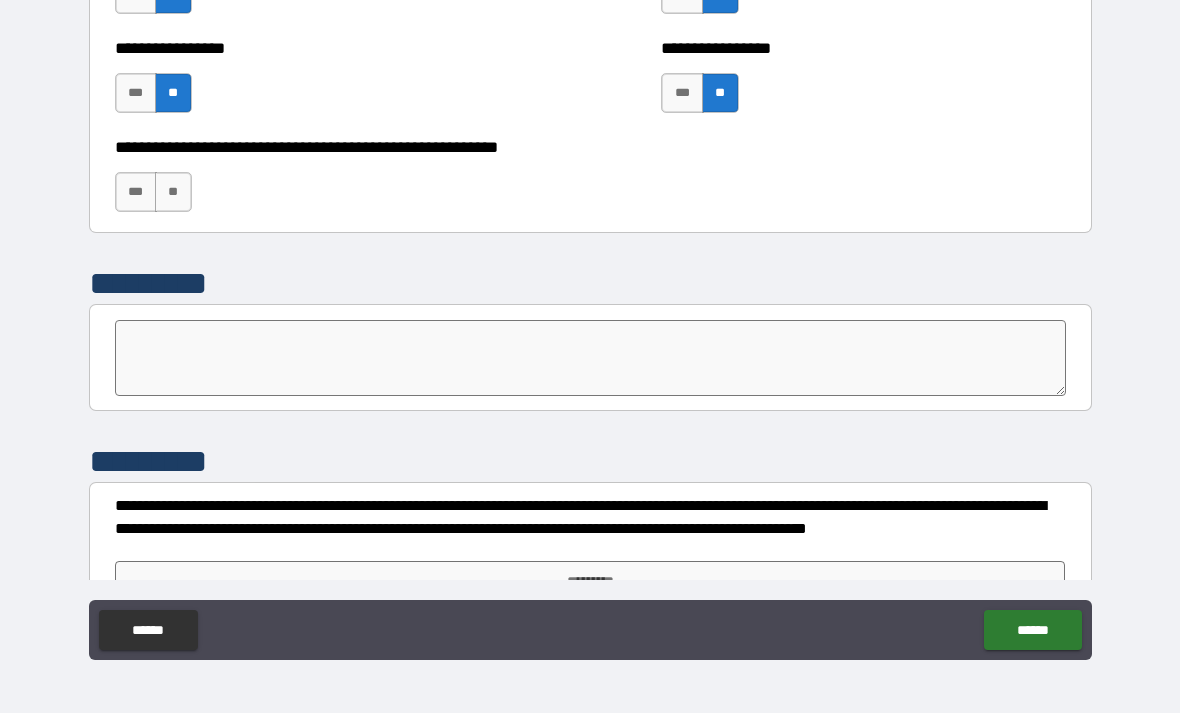 scroll, scrollTop: 5137, scrollLeft: 0, axis: vertical 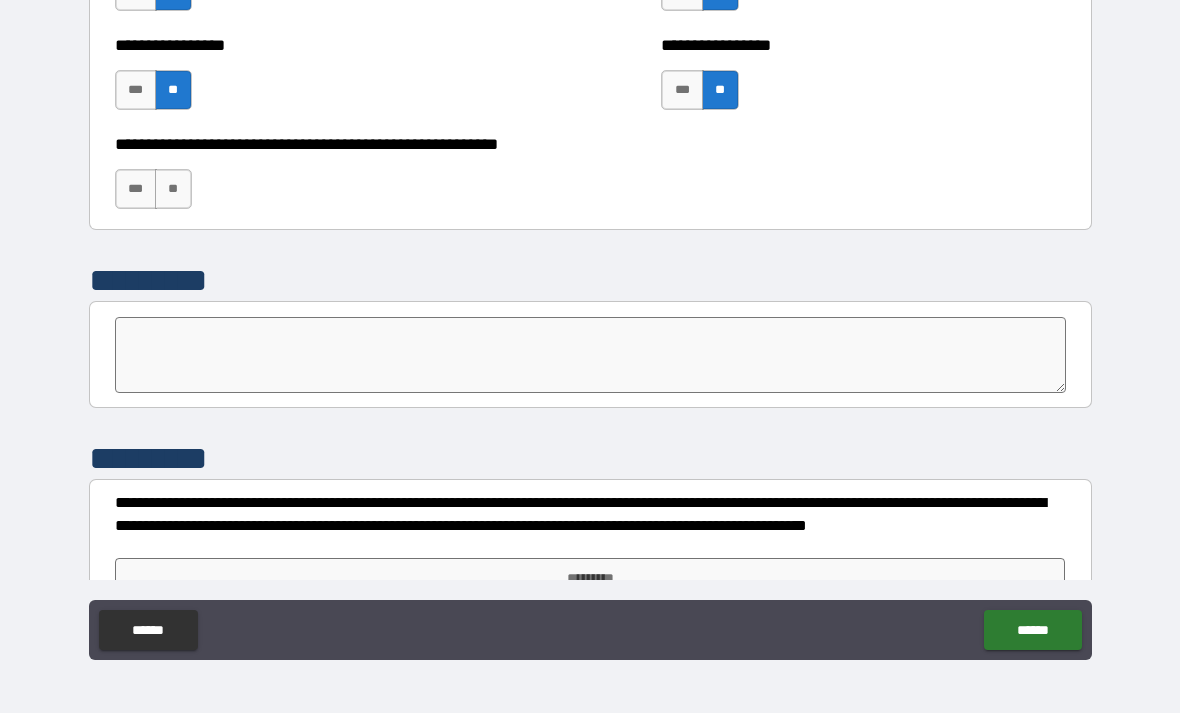 click on "**" at bounding box center [173, 189] 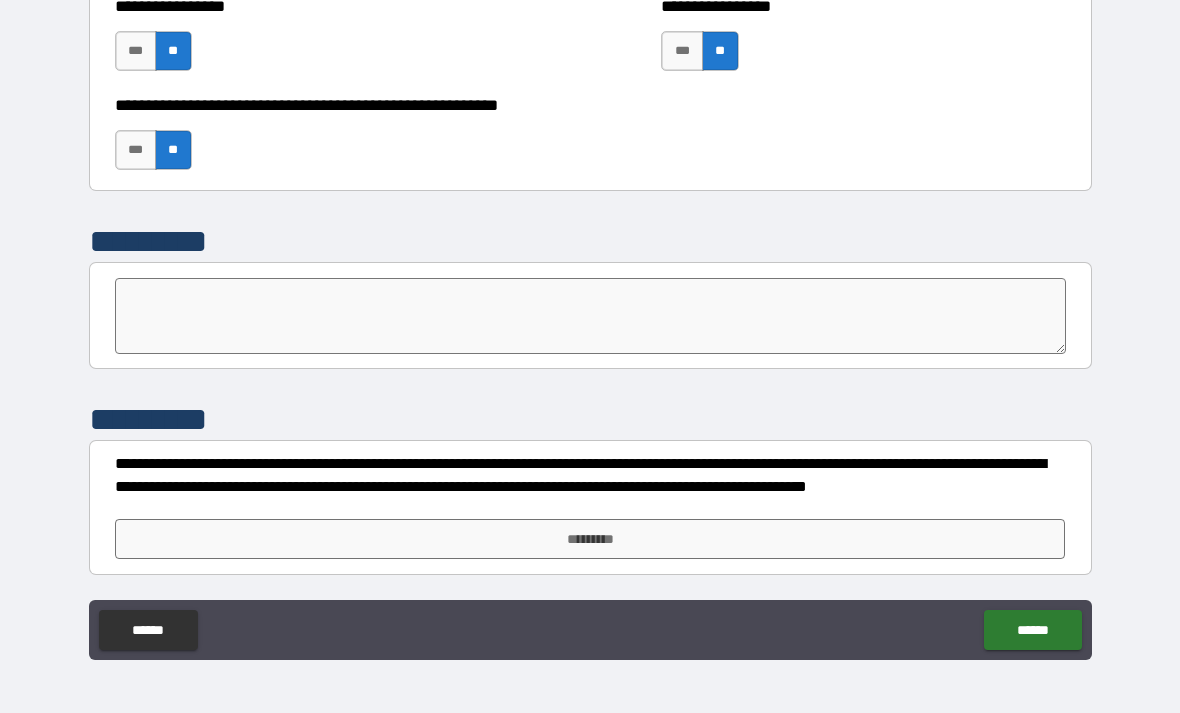 scroll, scrollTop: 5176, scrollLeft: 0, axis: vertical 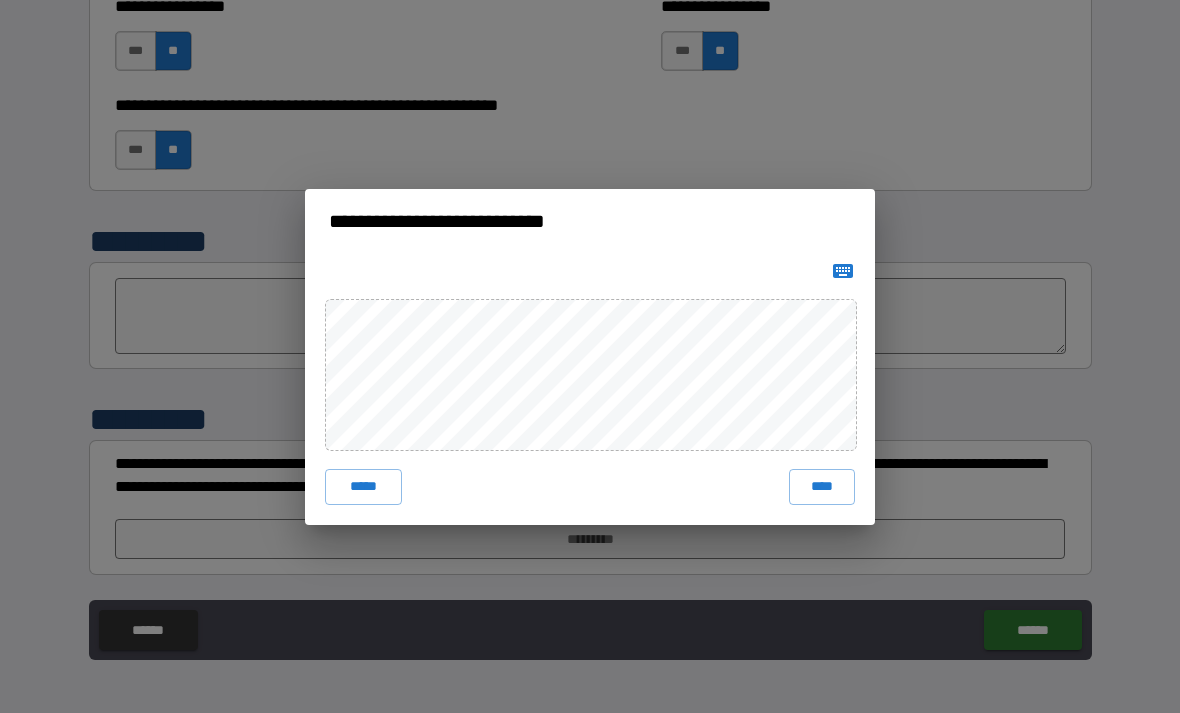 click on "****" at bounding box center [822, 487] 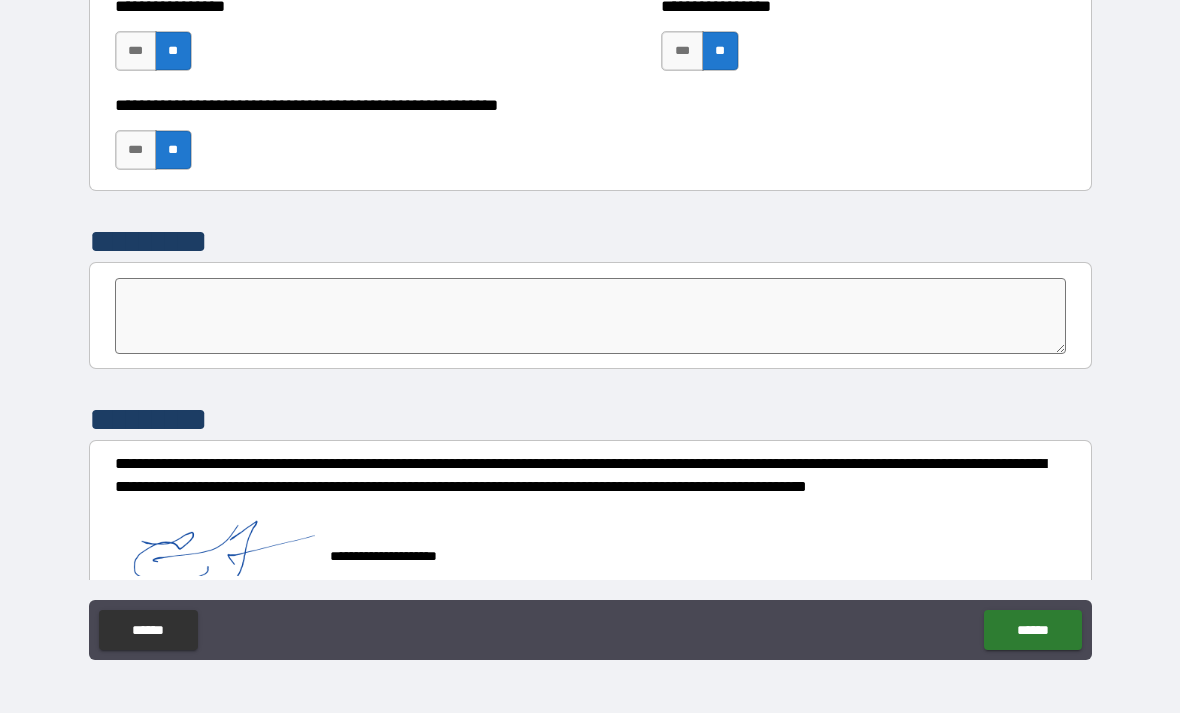 scroll, scrollTop: 5166, scrollLeft: 0, axis: vertical 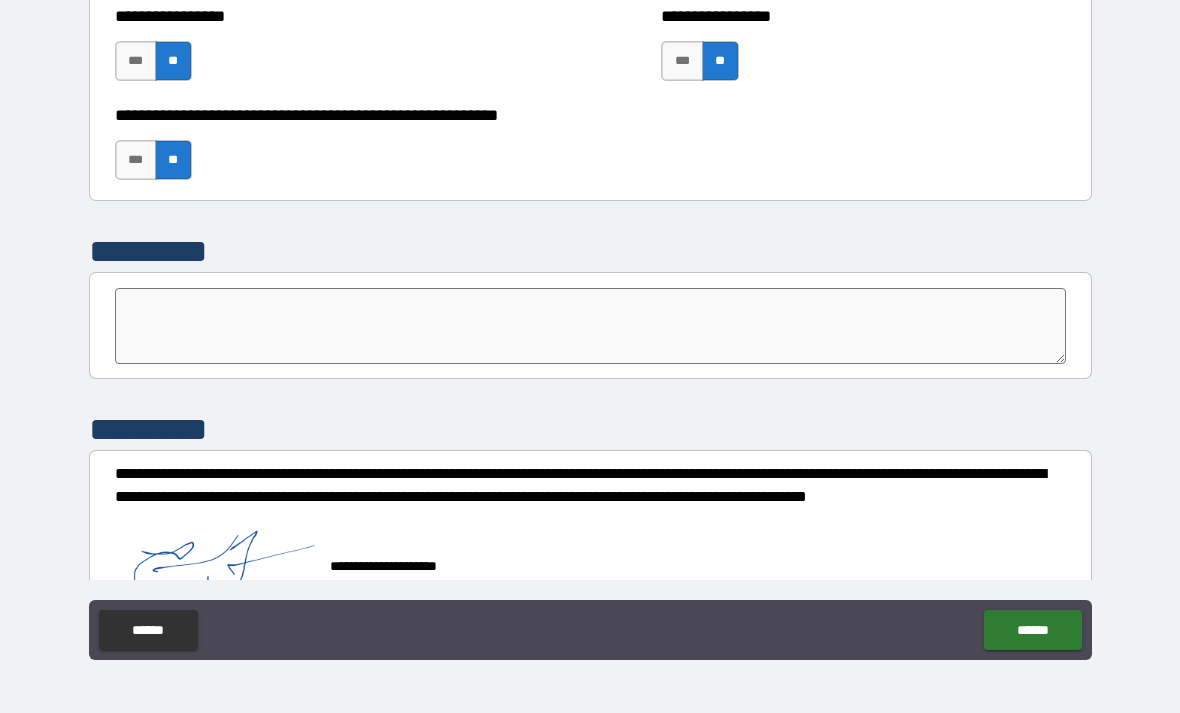 click on "******" at bounding box center [1032, 630] 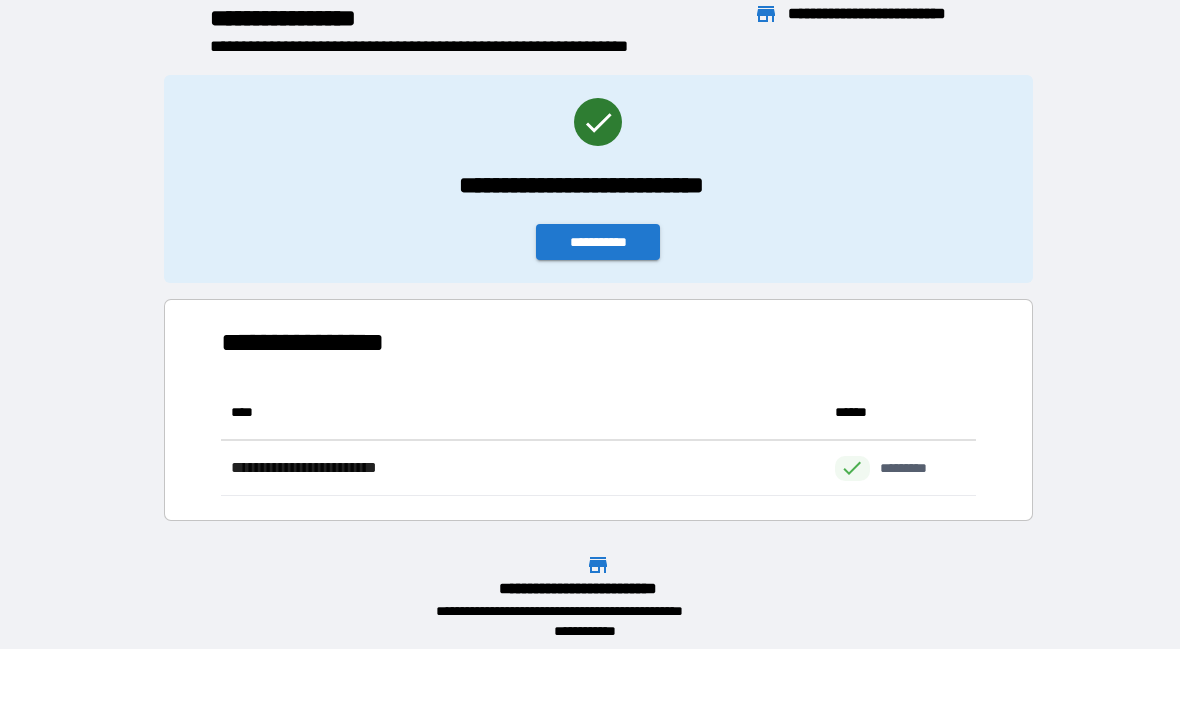 scroll, scrollTop: 1, scrollLeft: 1, axis: both 